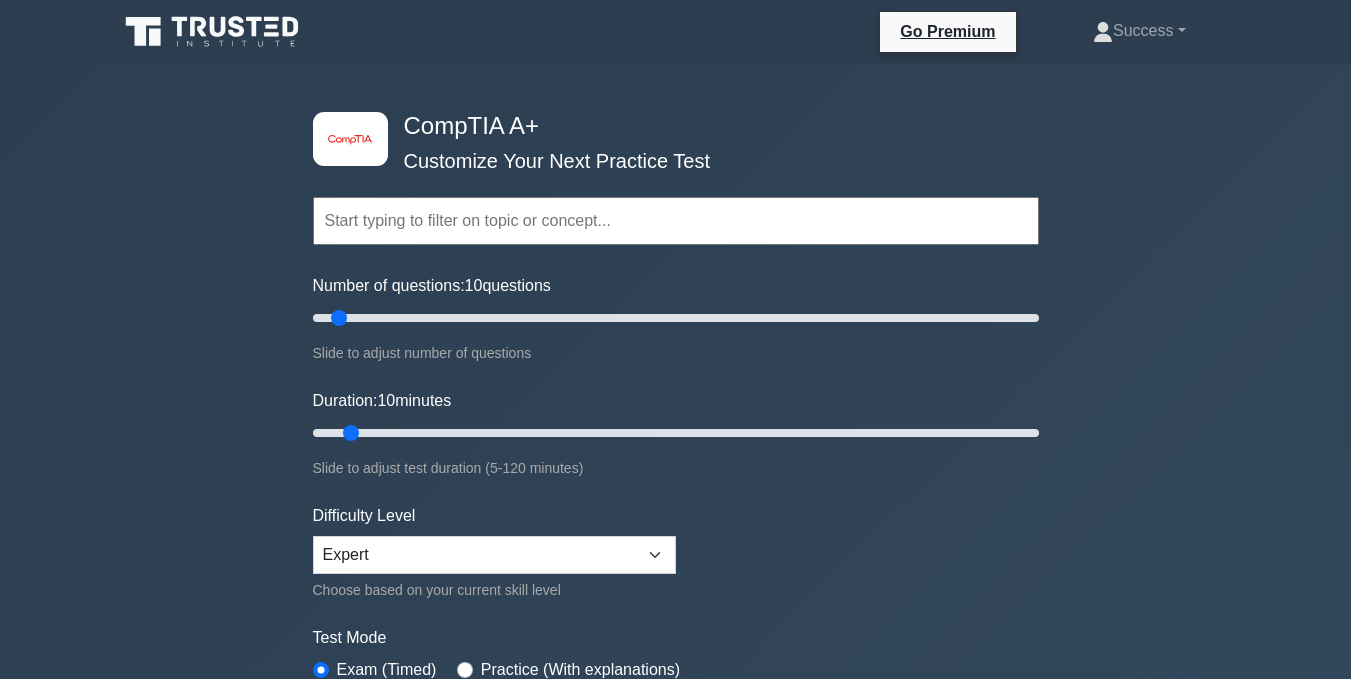 scroll, scrollTop: 0, scrollLeft: 0, axis: both 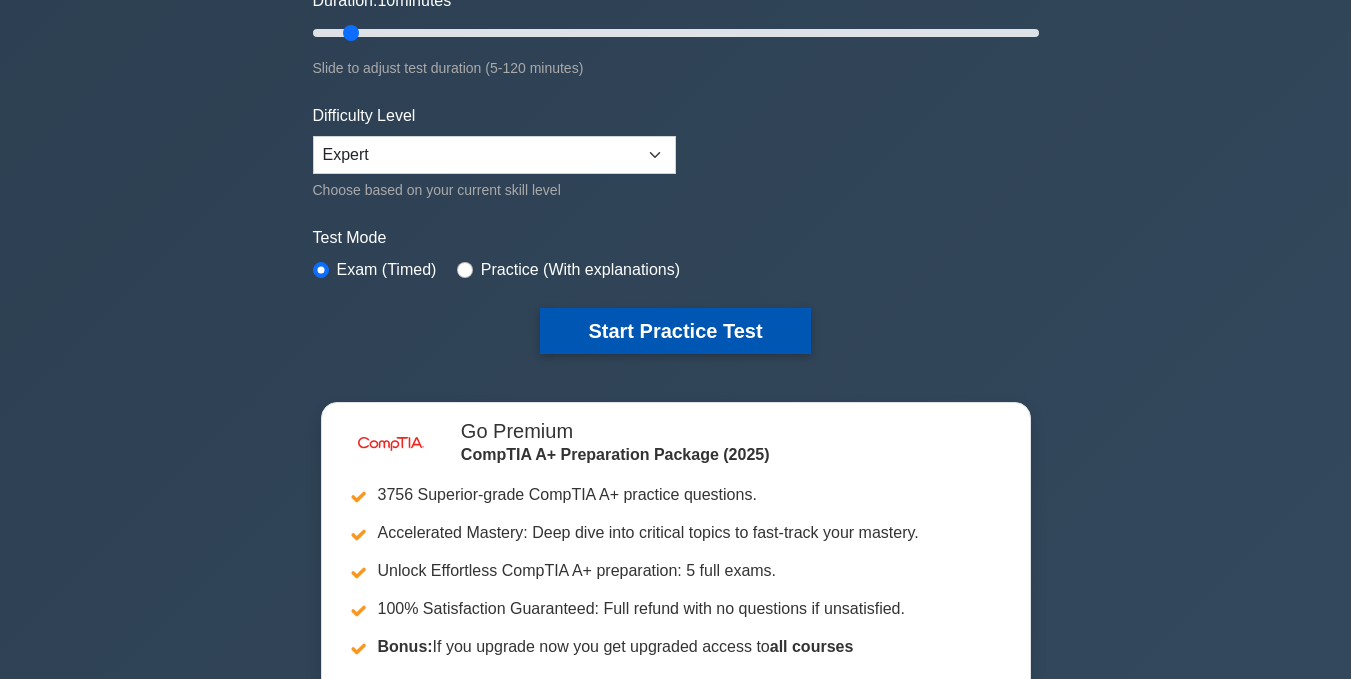 click on "Start Practice Test" at bounding box center (675, 331) 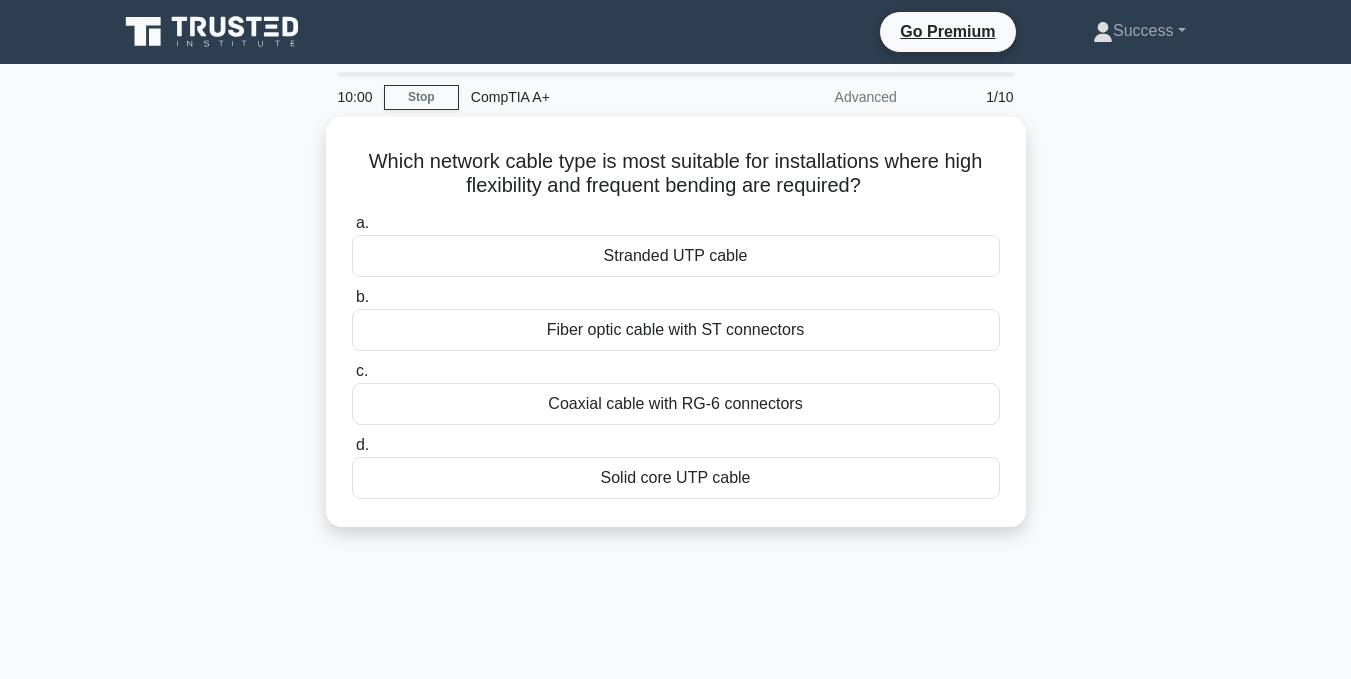 scroll, scrollTop: 0, scrollLeft: 0, axis: both 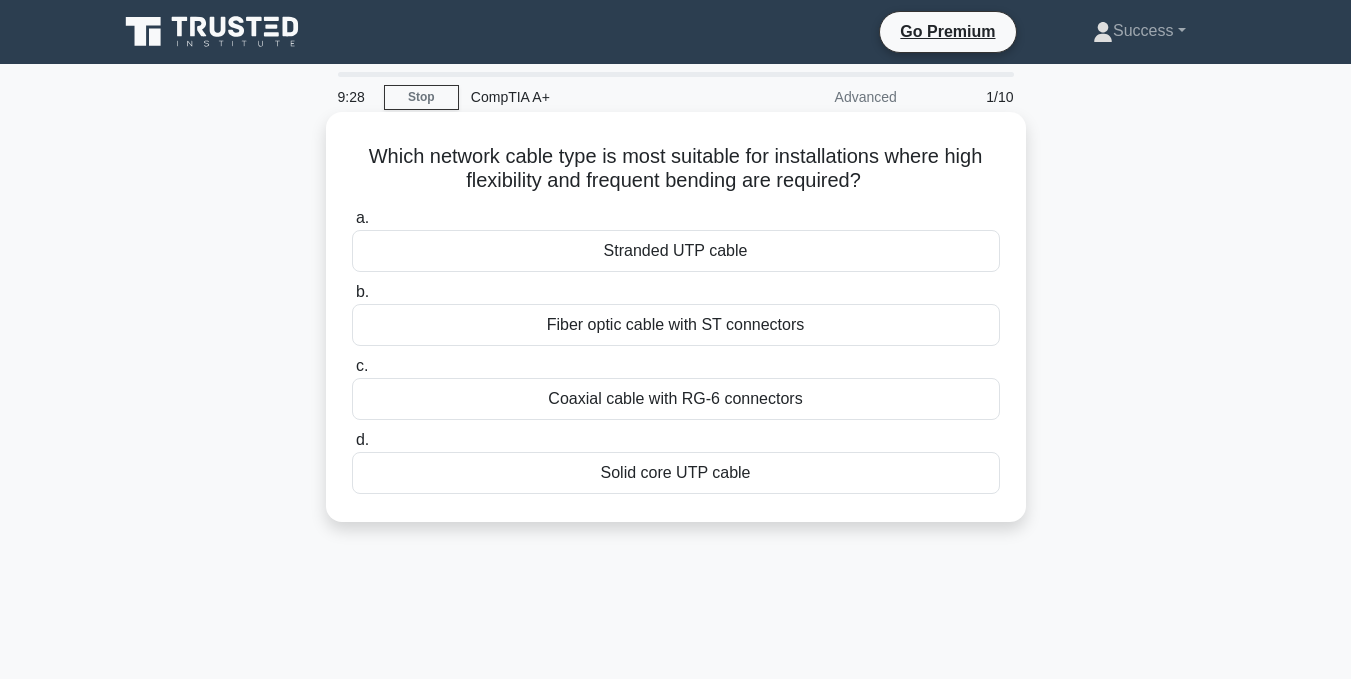 click on "Coaxial cable with RG-6 connectors" at bounding box center (676, 399) 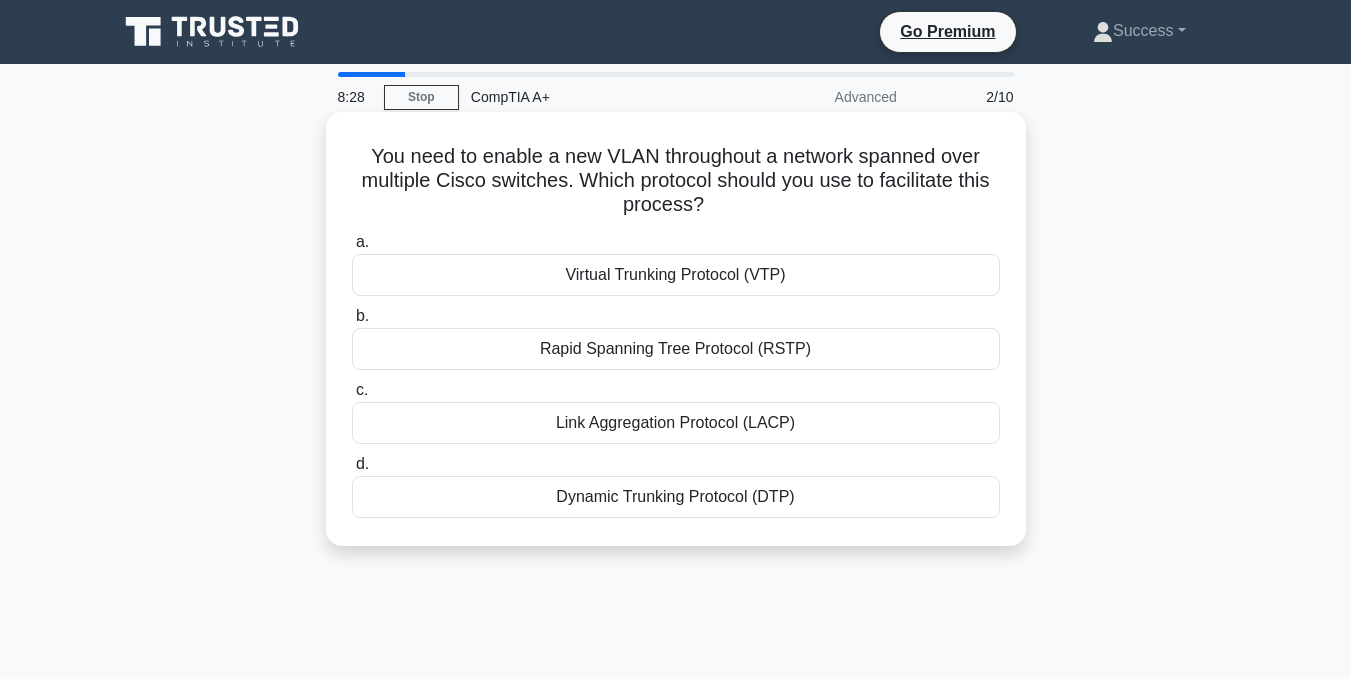 click on "Link Aggregation Protocol (LACP)" at bounding box center [676, 423] 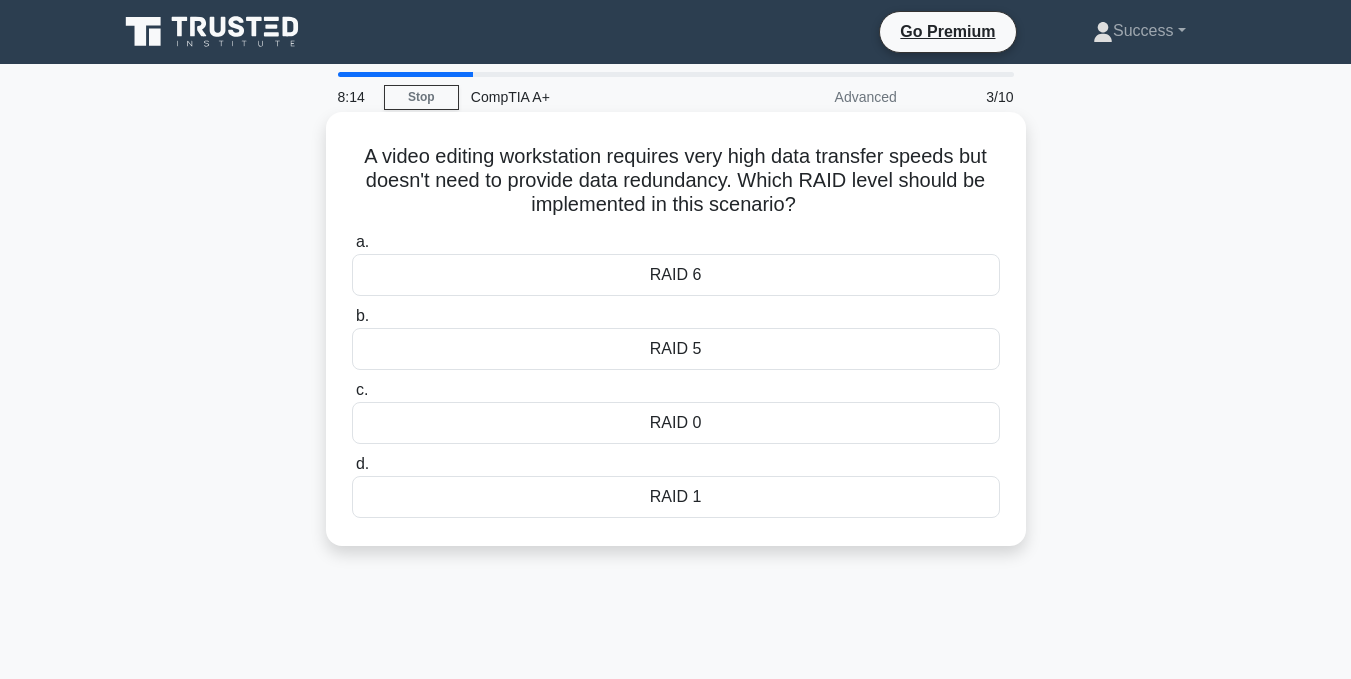 click on "RAID 5" at bounding box center [676, 349] 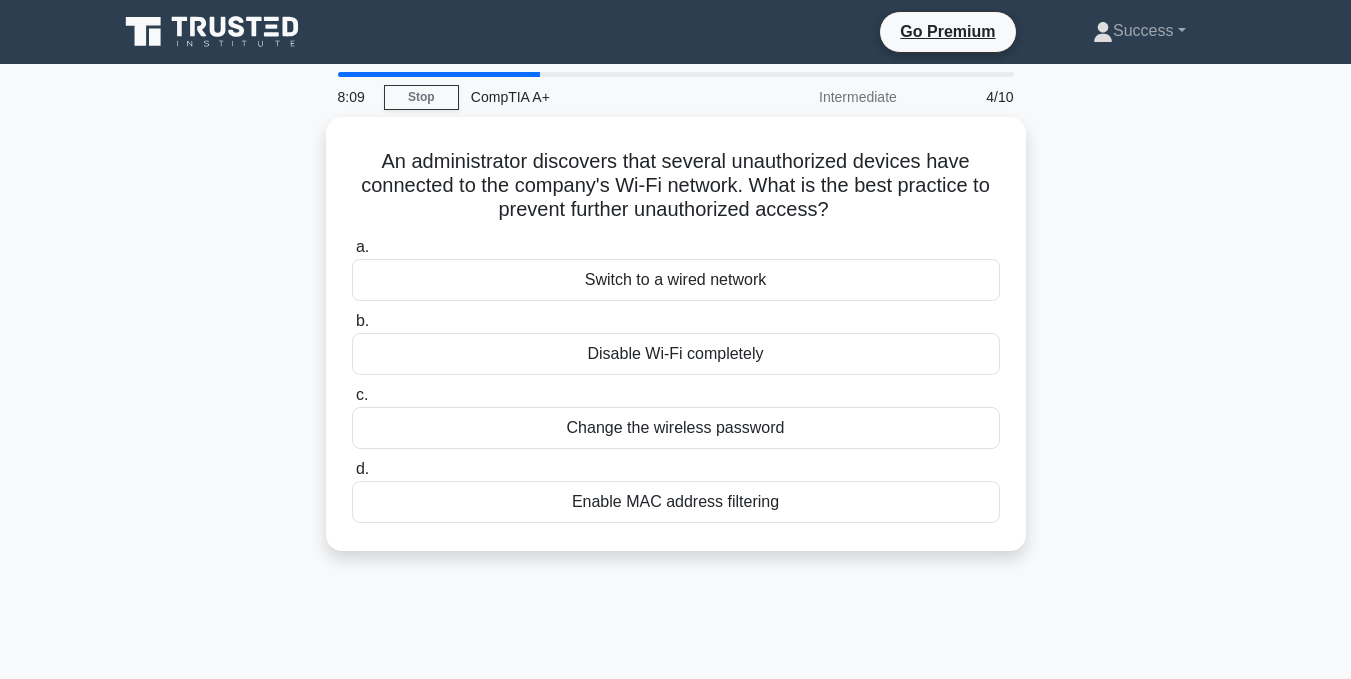 click on "An administrator discovers that several unauthorized devices have connected to the company's Wi-Fi network. What is the best practice to prevent further unauthorized access?
.spinner_0XTQ{transform-origin:center;animation:spinner_y6GP .75s linear infinite}@keyframes spinner_y6GP{100%{transform:rotate(360deg)}}
a.
Switch to a wired network
b." at bounding box center (676, 346) 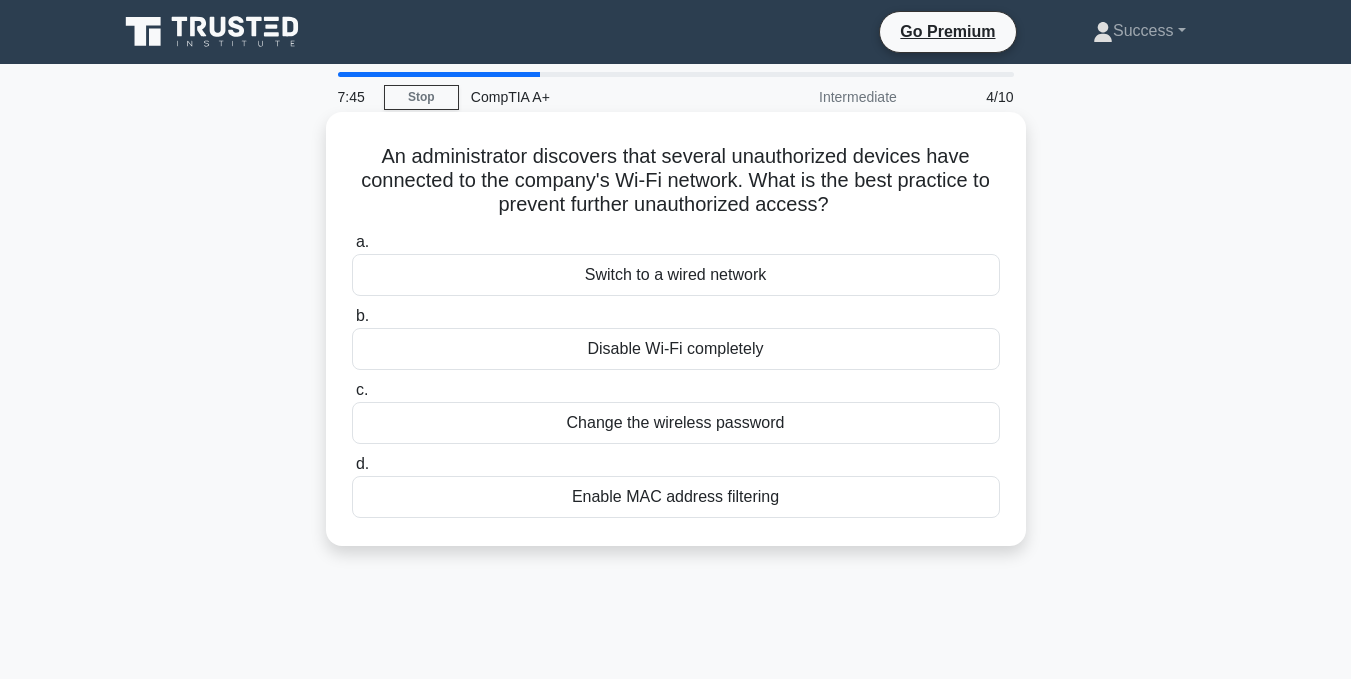 click on "Change the wireless password" at bounding box center [676, 423] 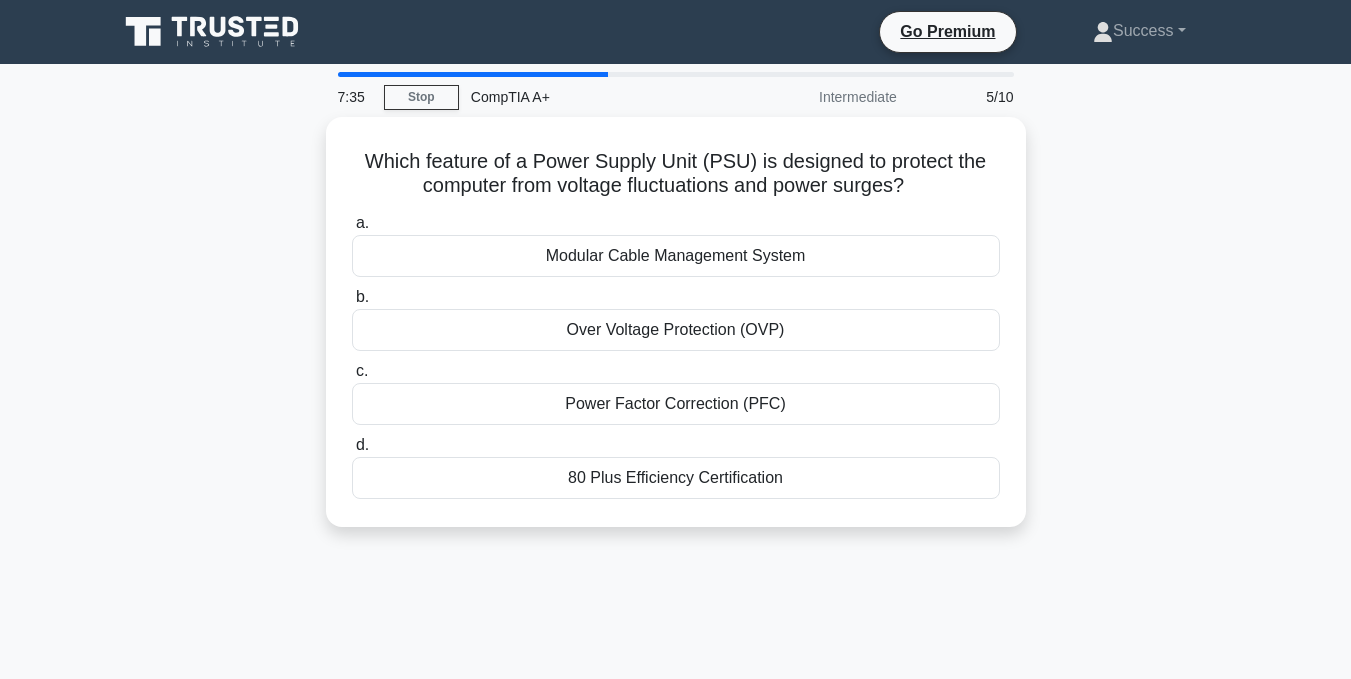 click on "Which feature of a Power Supply Unit (PSU) is designed to protect the computer from voltage fluctuations and power surges?
.spinner_0XTQ{transform-origin:center;animation:spinner_y6GP .75s linear infinite}@keyframes spinner_y6GP{100%{transform:rotate(360deg)}}
a.
Modular Cable Management System
b. c. d." at bounding box center [676, 334] 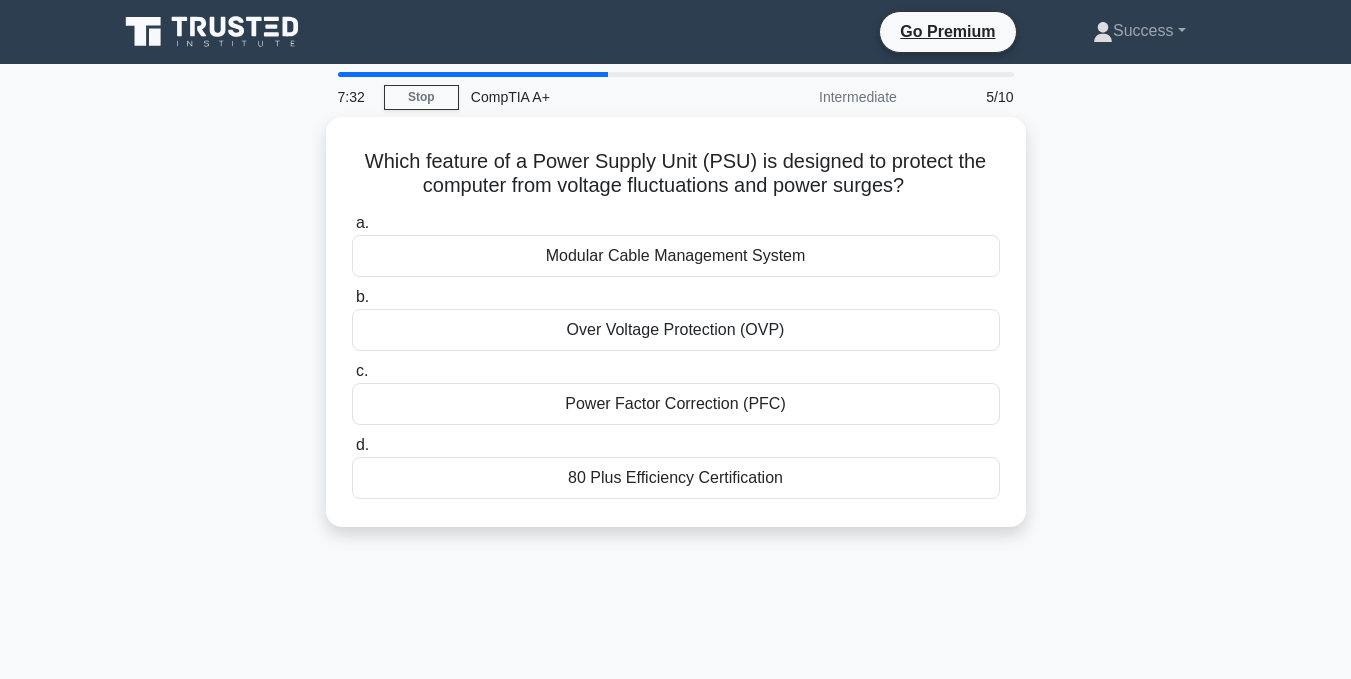 click on "Which feature of a Power Supply Unit (PSU) is designed to protect the computer from voltage fluctuations and power surges?
.spinner_0XTQ{transform-origin:center;animation:spinner_y6GP .75s linear infinite}@keyframes spinner_y6GP{100%{transform:rotate(360deg)}}
a.
Modular Cable Management System
b. c. d." at bounding box center (676, 334) 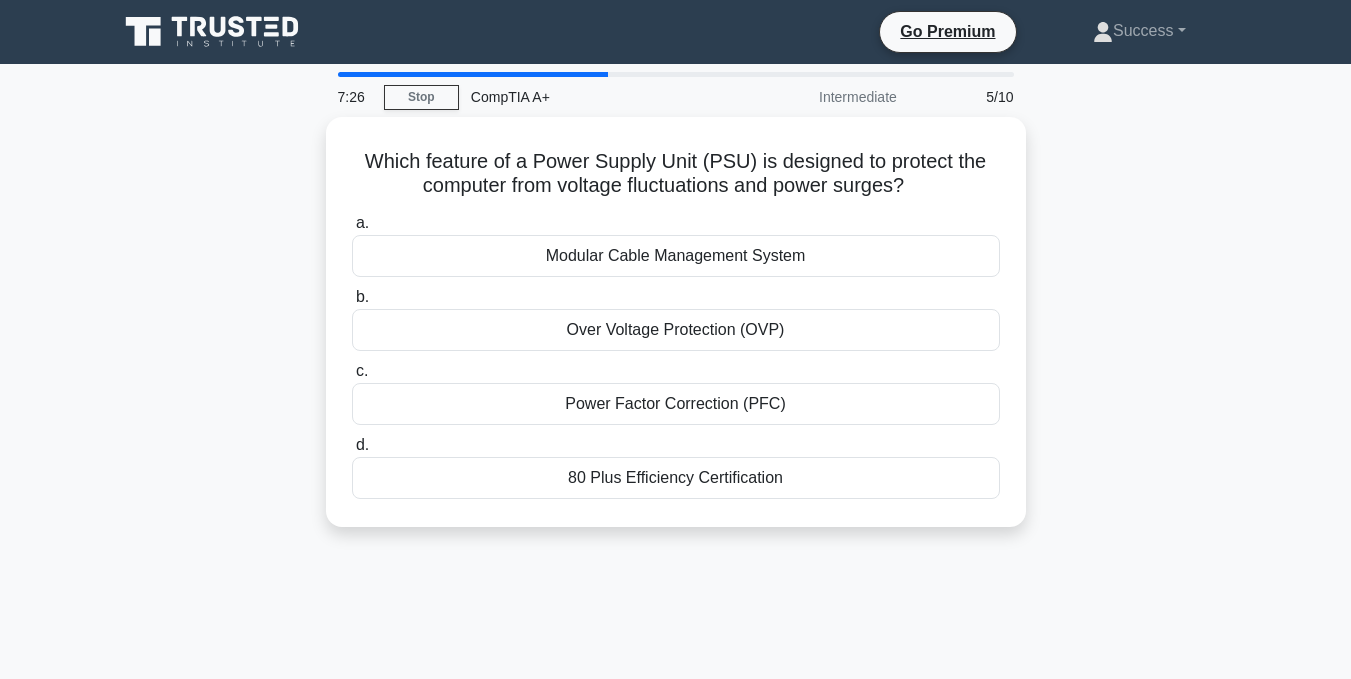 click on "[TIME]
Stop
CompTIA A+
Intermediate
[NUM]/10
Which feature of a Power Supply Unit (PSU) is designed to protect the computer from voltage fluctuations and power surges?
.spinner_0XTQ{transform-origin:center;animation:spinner_y6GP .75s linear infinite}@keyframes spinner_y6GP{100%{transform:rotate(360deg)}}
a.
b. c." at bounding box center (675, 572) 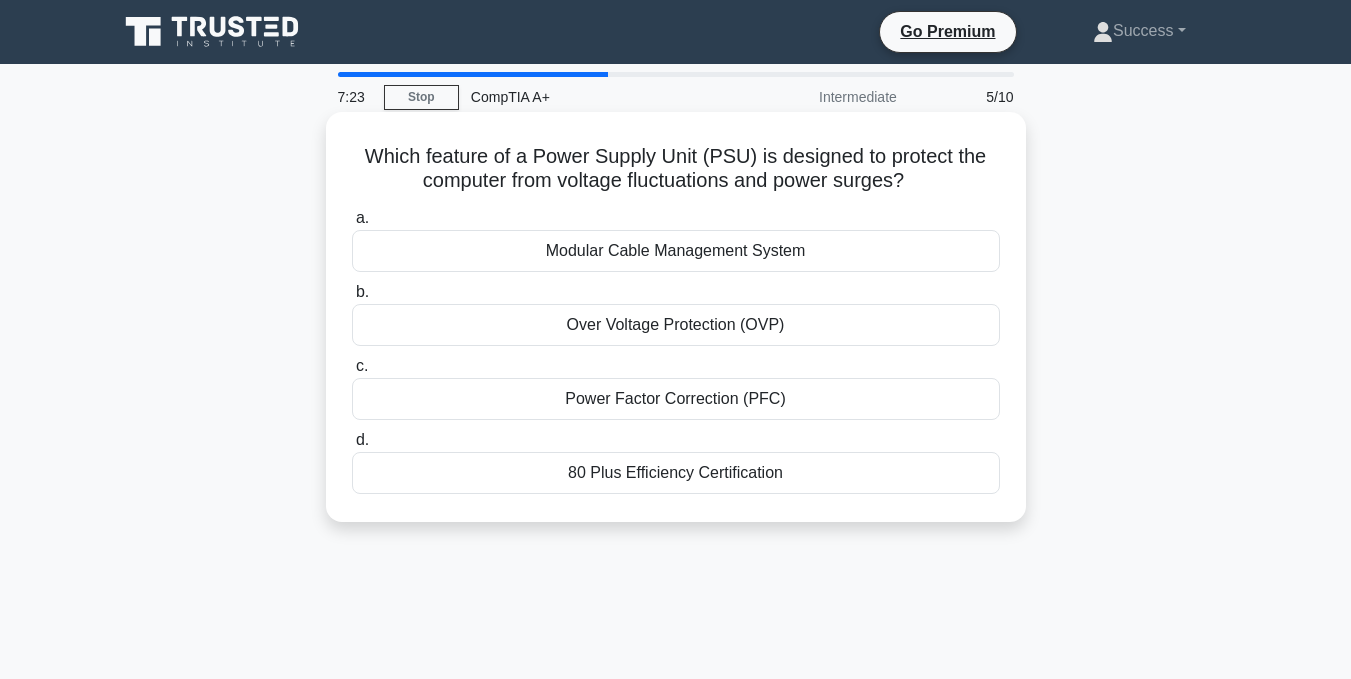 click on "Power Factor Correction (PFC)" at bounding box center (676, 399) 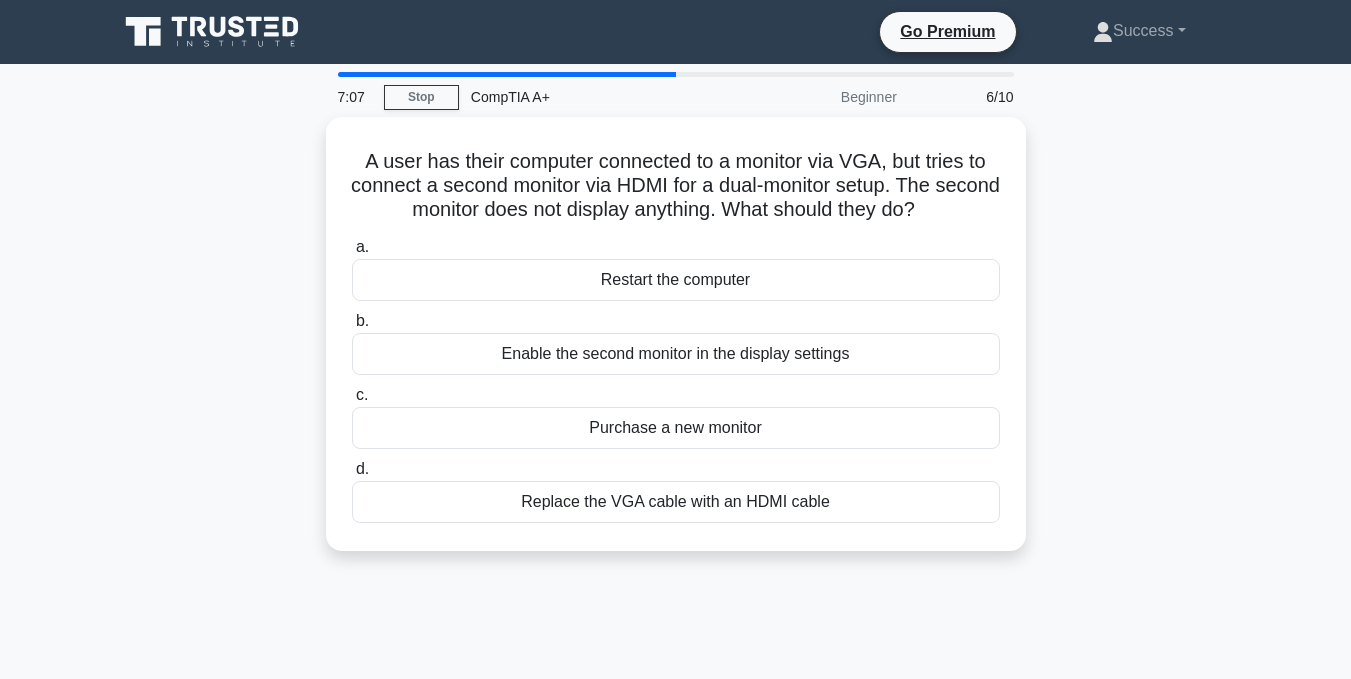 click on "A user has their computer connected to a monitor via VGA, but tries to connect a second monitor via HDMI for a dual-monitor setup. The second monitor does not display anything. What should they do?
.spinner_0XTQ{transform-origin:center;animation:spinner_y6GP .75s linear infinite}@keyframes spinner_y6GP{100%{transform:rotate(360deg)}}
a.
Restart the computer
b. c. d." at bounding box center [676, 346] 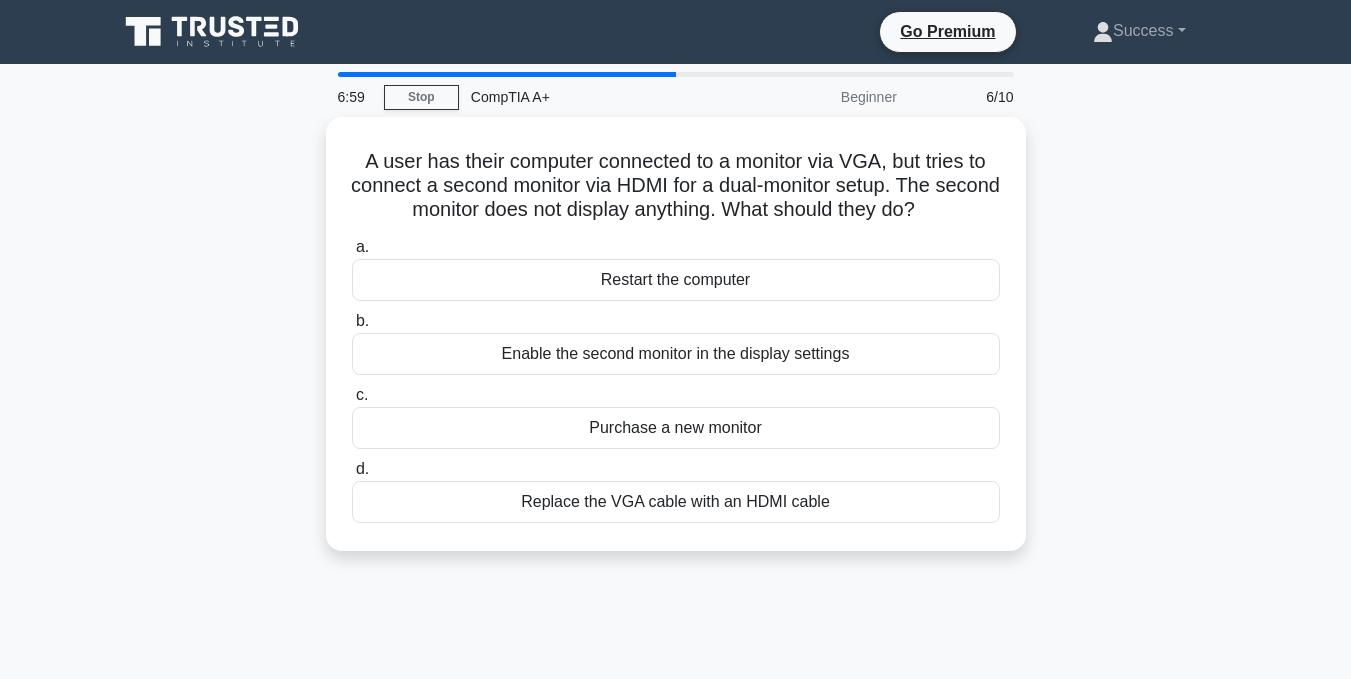 click on "A user has their computer connected to a monitor via VGA, but tries to connect a second monitor via HDMI for a dual-monitor setup. The second monitor does not display anything. What should they do?
.spinner_0XTQ{transform-origin:center;animation:spinner_y6GP .75s linear infinite}@keyframes spinner_y6GP{100%{transform:rotate(360deg)}}
a.
Restart the computer
b. c. d." at bounding box center [676, 346] 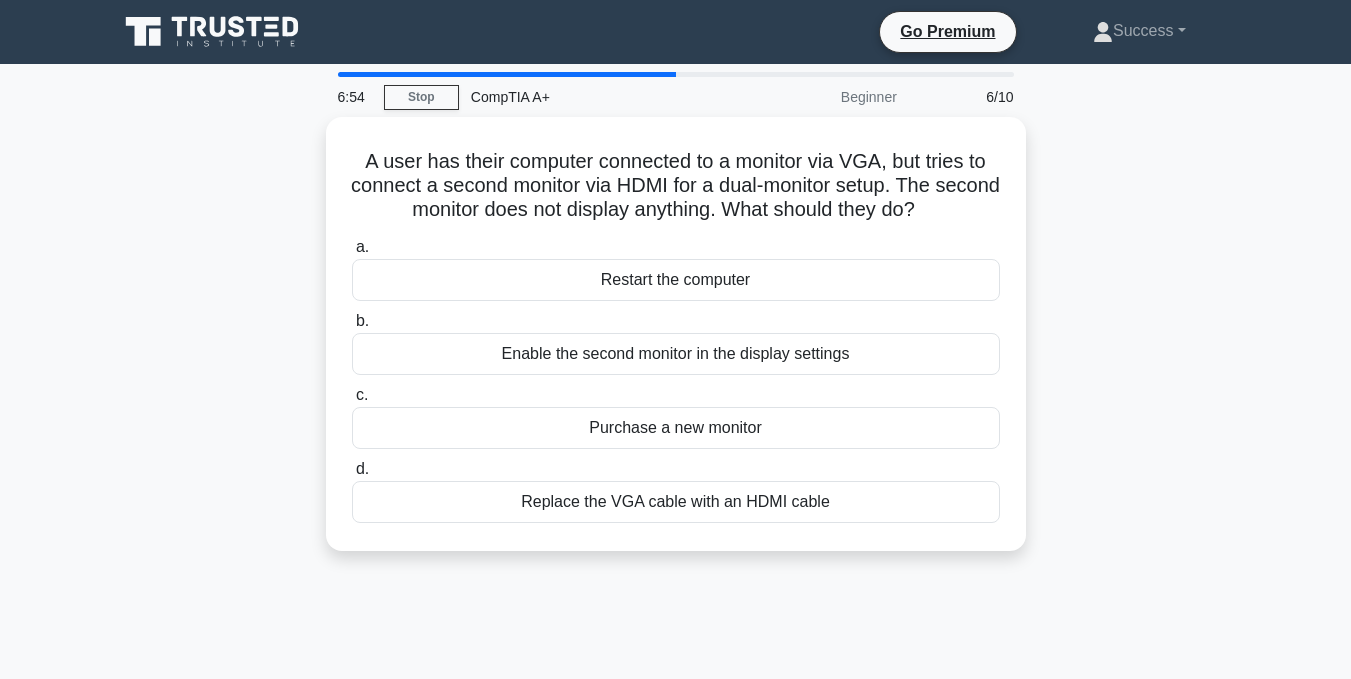 click on "A user has their computer connected to a monitor via VGA, but tries to connect a second monitor via HDMI for a dual-monitor setup. The second monitor does not display anything. What should they do?
.spinner_0XTQ{transform-origin:center;animation:spinner_y6GP .75s linear infinite}@keyframes spinner_y6GP{100%{transform:rotate(360deg)}}
a.
Restart the computer
b. c. d." at bounding box center [676, 346] 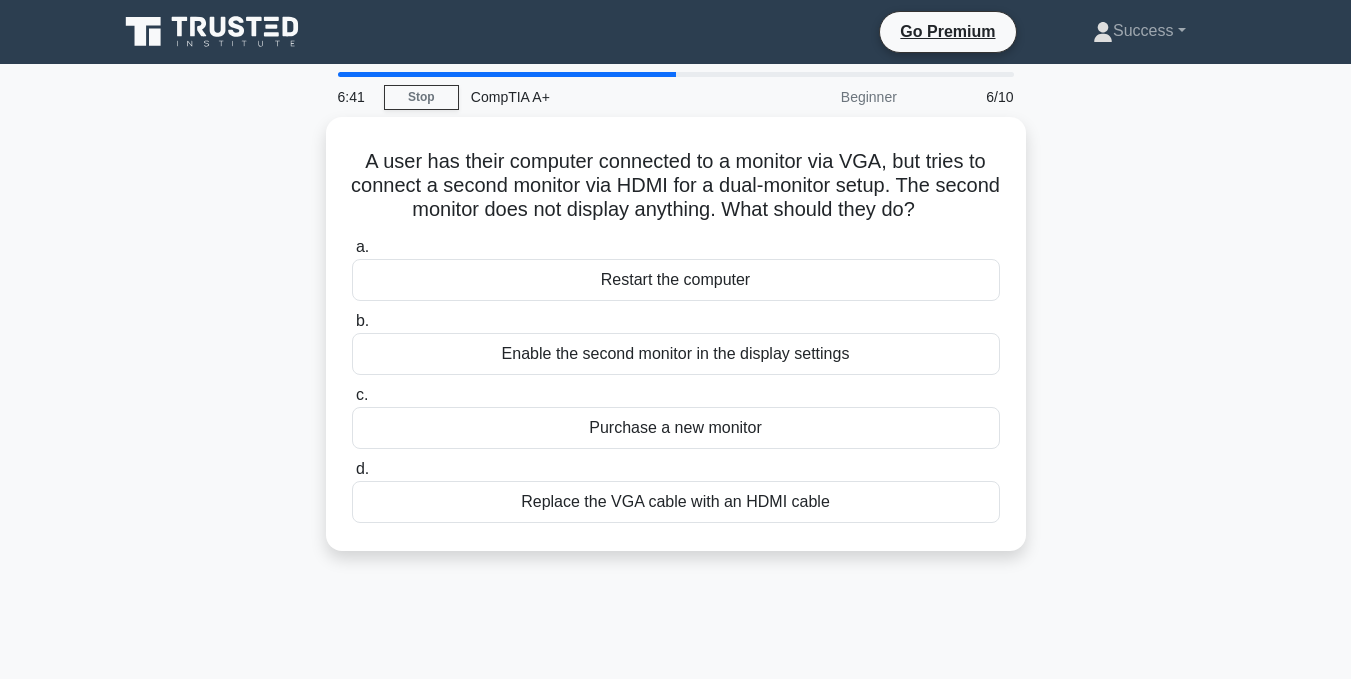 click on "A user has their computer connected to a monitor via VGA, but tries to connect a second monitor via HDMI for a dual-monitor setup. The second monitor does not display anything. What should they do?
.spinner_0XTQ{transform-origin:center;animation:spinner_y6GP .75s linear infinite}@keyframes spinner_y6GP{100%{transform:rotate(360deg)}}
a.
Restart the computer
b. c. d." at bounding box center (676, 346) 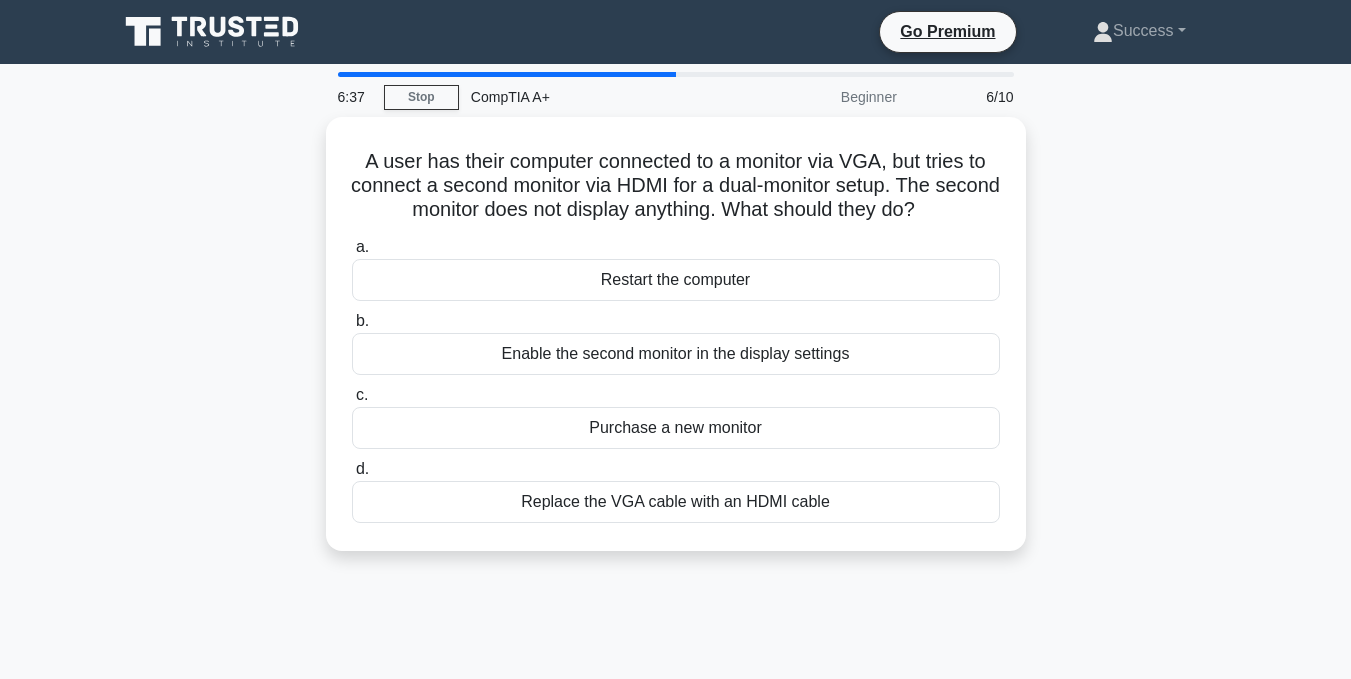 click on "A user has their computer connected to a monitor via VGA, but tries to connect a second monitor via HDMI for a dual-monitor setup. The second monitor does not display anything. What should they do?
.spinner_0XTQ{transform-origin:center;animation:spinner_y6GP .75s linear infinite}@keyframes spinner_y6GP{100%{transform:rotate(360deg)}}
a.
Restart the computer
b. c. d." at bounding box center [676, 346] 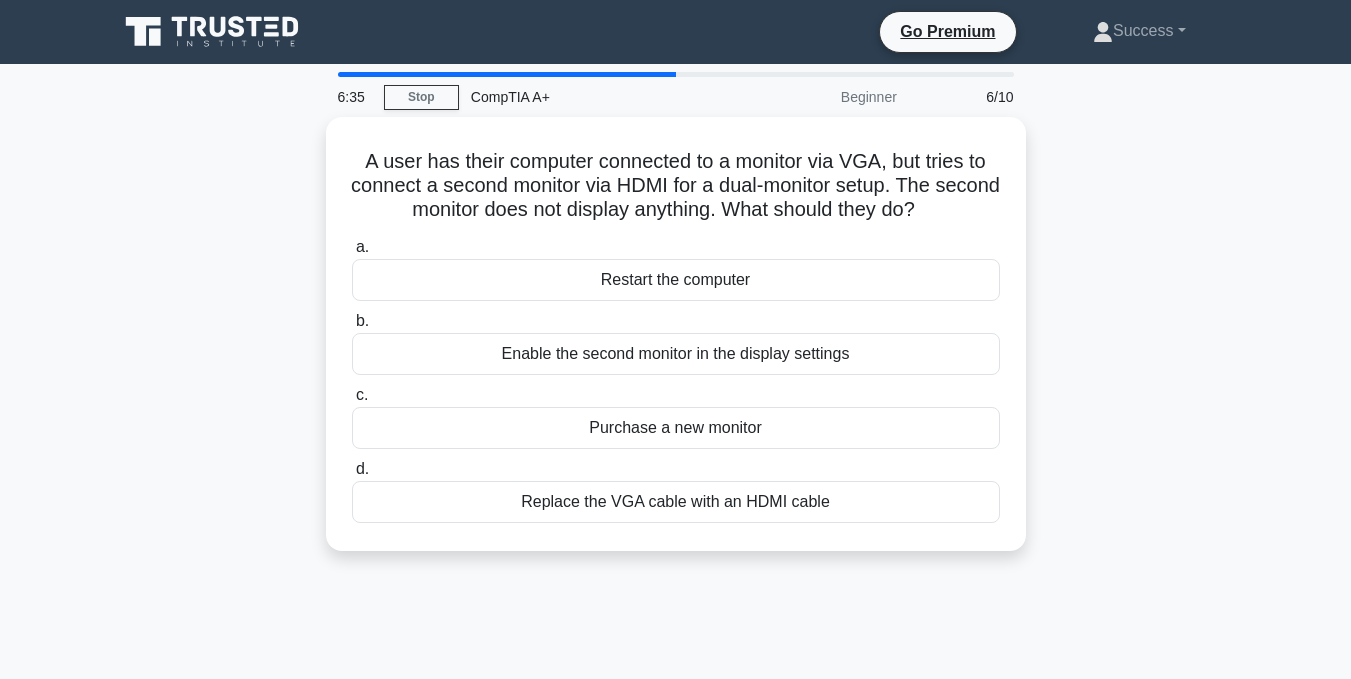 click on "A user has their computer connected to a monitor via VGA, but tries to connect a second monitor via HDMI for a dual-monitor setup. The second monitor does not display anything. What should they do?
.spinner_0XTQ{transform-origin:center;animation:spinner_y6GP .75s linear infinite}@keyframes spinner_y6GP{100%{transform:rotate(360deg)}}
a.
Restart the computer
b. c. d." at bounding box center (676, 346) 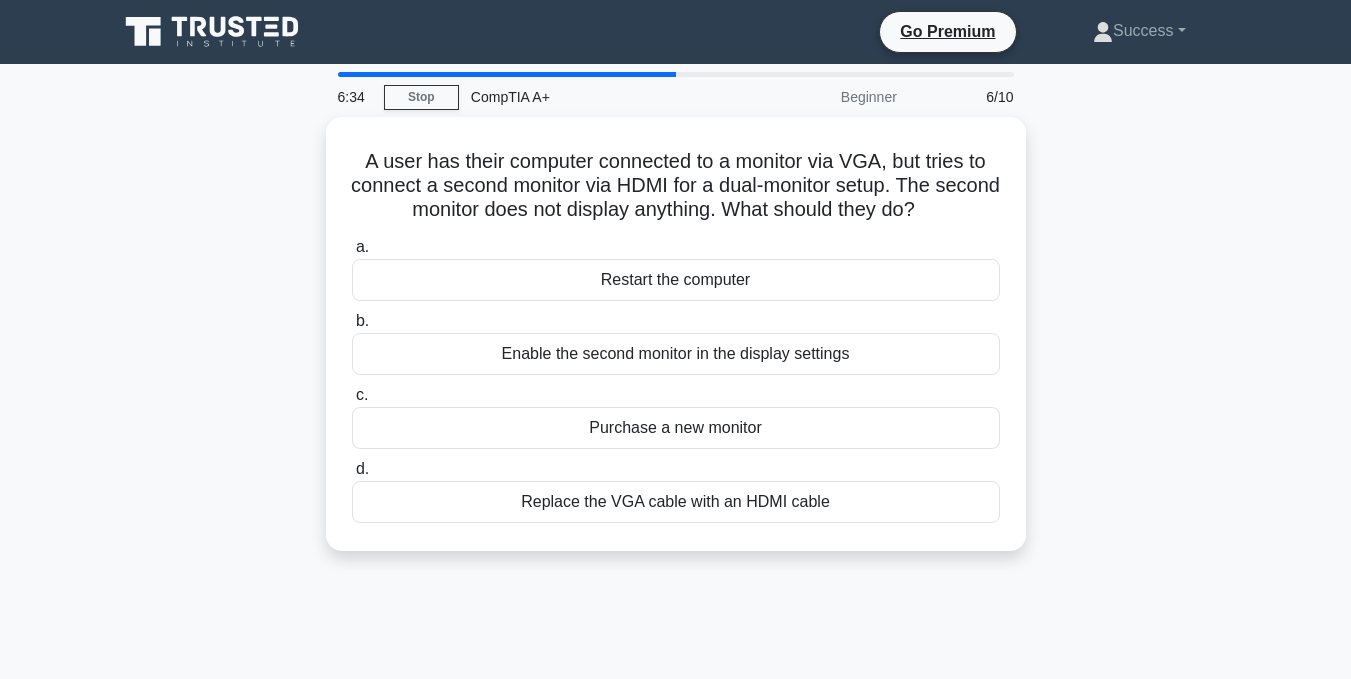 click on "A user has their computer connected to a monitor via VGA, but tries to connect a second monitor via HDMI for a dual-monitor setup. The second monitor does not display anything. What should they do?
.spinner_0XTQ{transform-origin:center;animation:spinner_y6GP .75s linear infinite}@keyframes spinner_y6GP{100%{transform:rotate(360deg)}}
a.
Restart the computer
b. c. d." at bounding box center [676, 346] 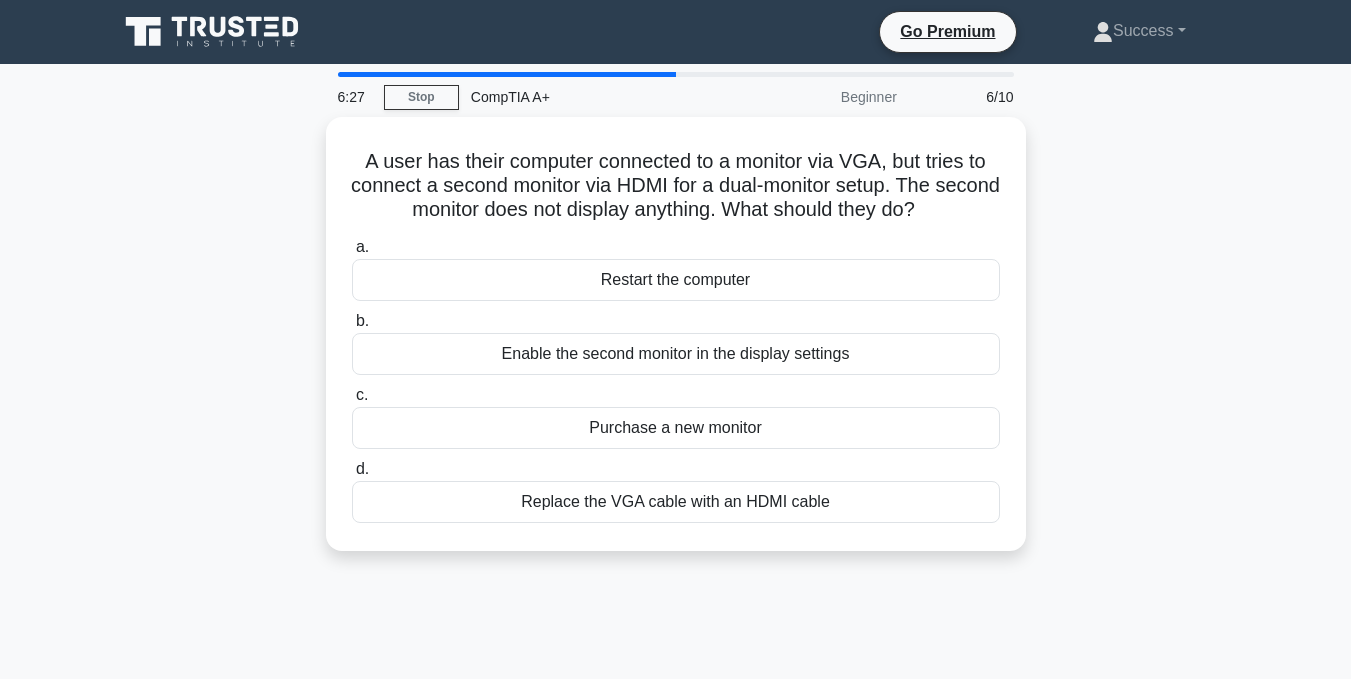 click on "A user has their computer connected to a monitor via VGA, but tries to connect a second monitor via HDMI for a dual-monitor setup. The second monitor does not display anything. What should they do?
.spinner_0XTQ{transform-origin:center;animation:spinner_y6GP .75s linear infinite}@keyframes spinner_y6GP{100%{transform:rotate(360deg)}}
a.
Restart the computer
b. c. d." at bounding box center [676, 346] 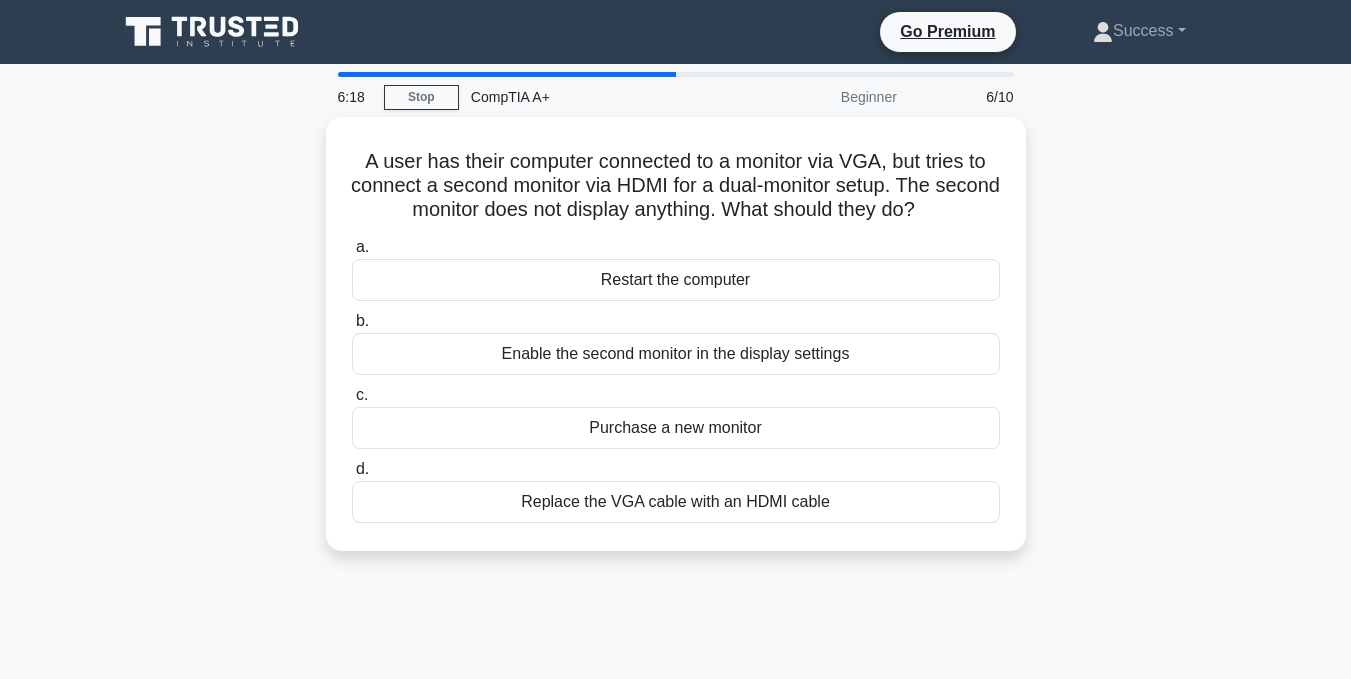 click on "A user has their computer connected to a monitor via VGA, but tries to connect a second monitor via HDMI for a dual-monitor setup. The second monitor does not display anything. What should they do?
.spinner_0XTQ{transform-origin:center;animation:spinner_y6GP .75s linear infinite}@keyframes spinner_y6GP{100%{transform:rotate(360deg)}}
a.
Restart the computer
b. c. d." at bounding box center (676, 346) 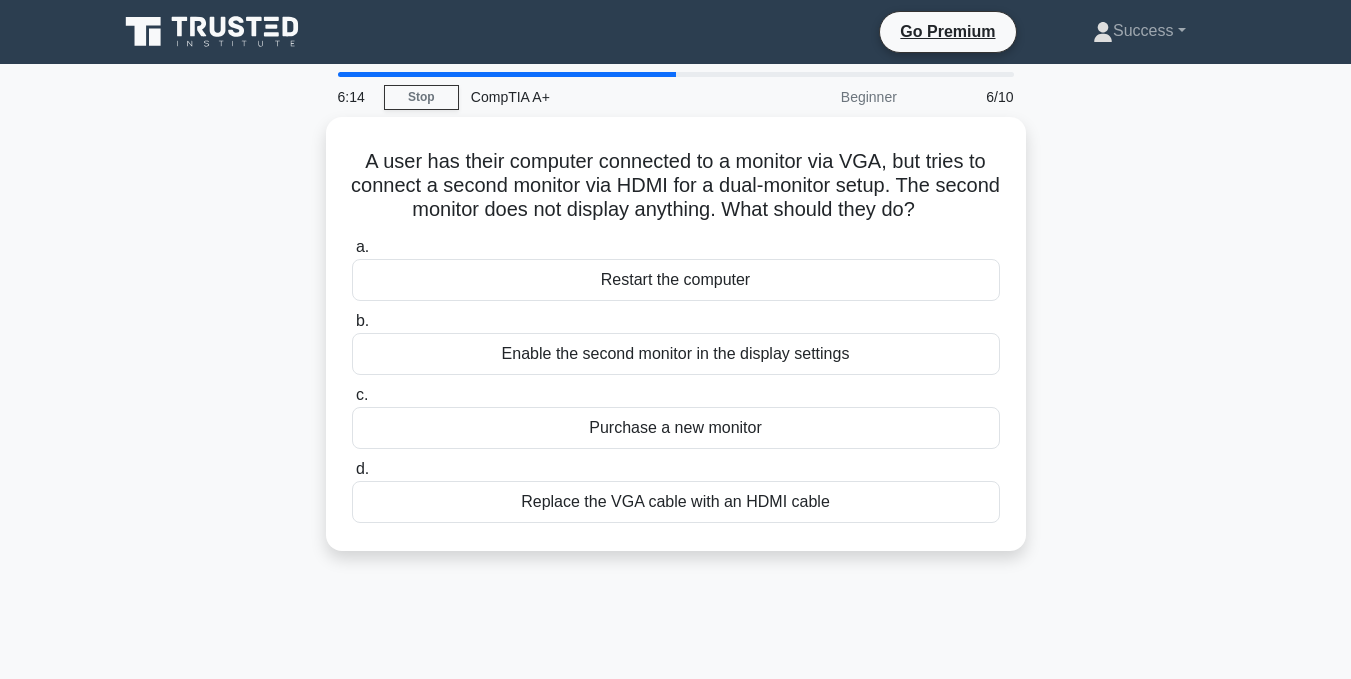 click on "A user has their computer connected to a monitor via VGA, but tries to connect a second monitor via HDMI for a dual-monitor setup. The second monitor does not display anything. What should they do?
.spinner_0XTQ{transform-origin:center;animation:spinner_y6GP .75s linear infinite}@keyframes spinner_y6GP{100%{transform:rotate(360deg)}}
a.
Restart the computer
b. c. d." at bounding box center (676, 346) 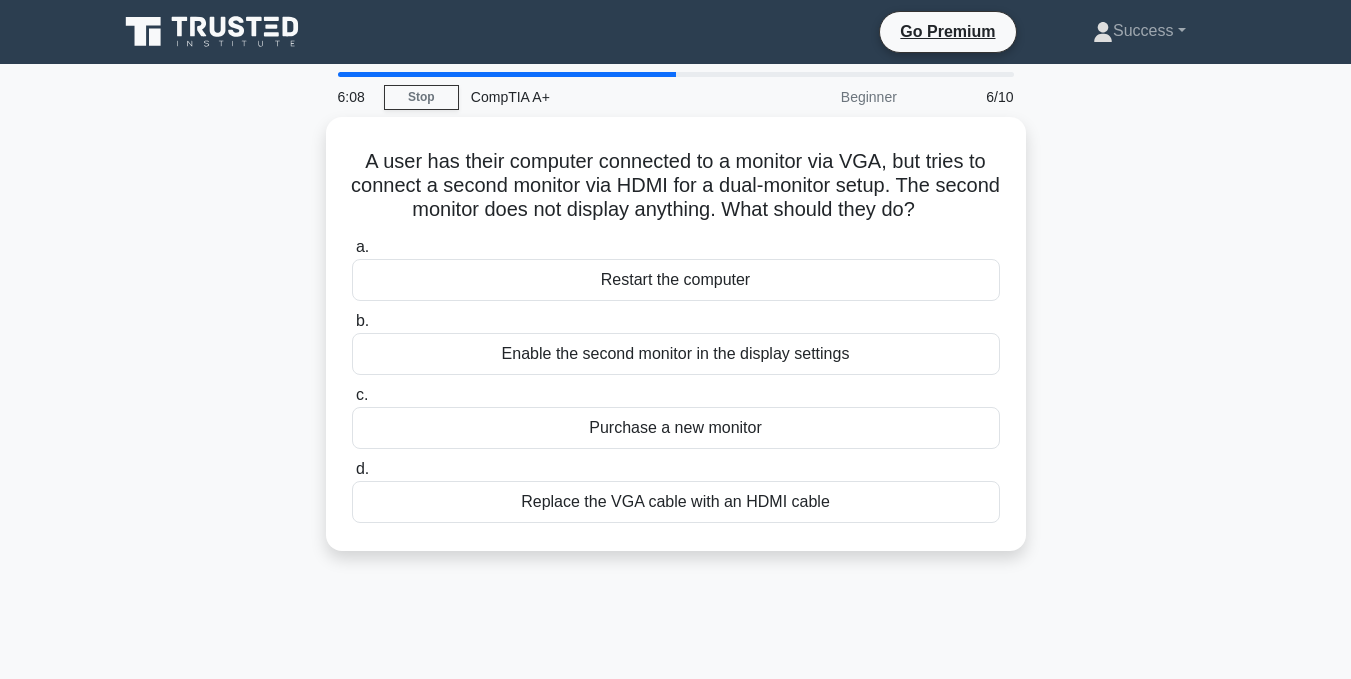 click on "[TIME]
Stop
CompTIA A+
Beginner
[NUM]/10
A user has their computer connected to a monitor via VGA, but tries to connect a second monitor via HDMI for a dual-monitor setup. The second monitor does not display anything. What should they do?
.spinner_0XTQ{transform-origin:center;animation:spinner_y6GP .75s linear infinite}@keyframes spinner_y6GP{100%{transform:rotate(360deg)}}
a.
b. c. d." at bounding box center [675, 572] 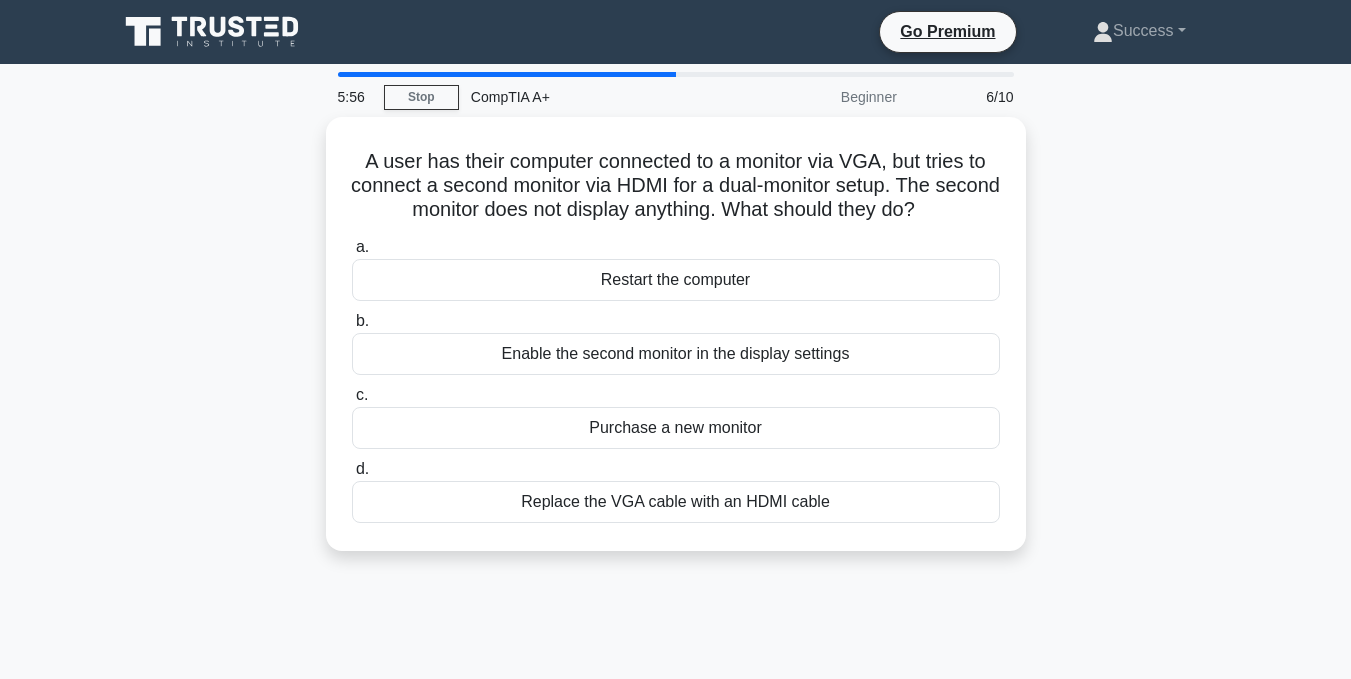 click on "A user has their computer connected to a monitor via VGA, but tries to connect a second monitor via HDMI for a dual-monitor setup. The second monitor does not display anything. What should they do?
.spinner_0XTQ{transform-origin:center;animation:spinner_y6GP .75s linear infinite}@keyframes spinner_y6GP{100%{transform:rotate(360deg)}}
a.
Restart the computer
b. c. d." at bounding box center [676, 346] 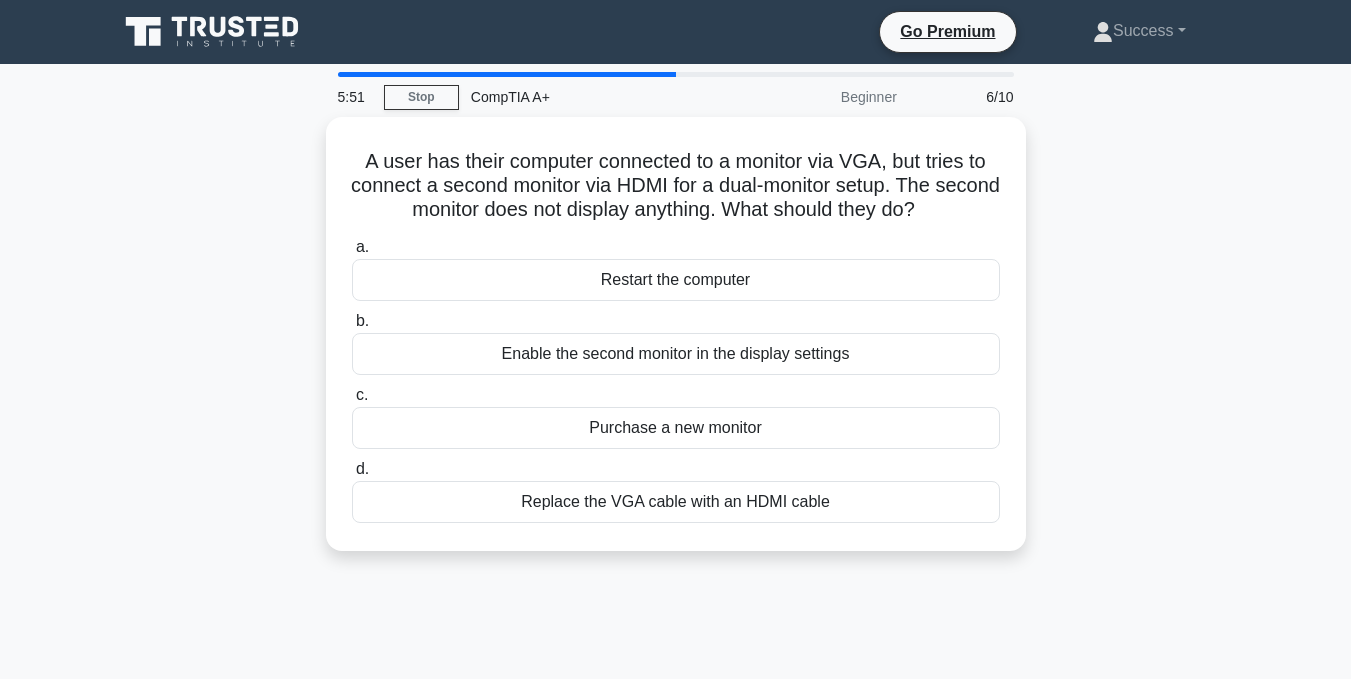 click on "A user has their computer connected to a monitor via VGA, but tries to connect a second monitor via HDMI for a dual-monitor setup. The second monitor does not display anything. What should they do?
.spinner_0XTQ{transform-origin:center;animation:spinner_y6GP .75s linear infinite}@keyframes spinner_y6GP{100%{transform:rotate(360deg)}}
a.
Restart the computer
b. c. d." at bounding box center (676, 346) 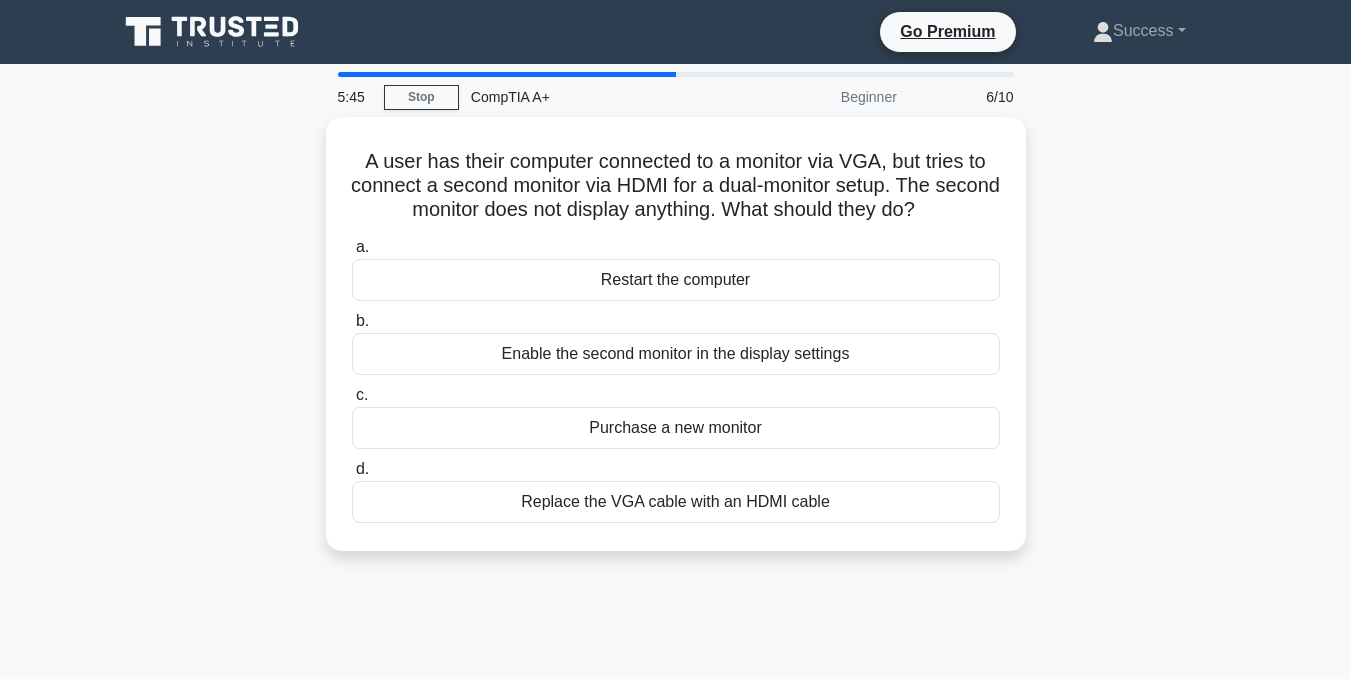 click on "A user has their computer connected to a monitor via VGA, but tries to connect a second monitor via HDMI for a dual-monitor setup. The second monitor does not display anything. What should they do?
.spinner_0XTQ{transform-origin:center;animation:spinner_y6GP .75s linear infinite}@keyframes spinner_y6GP{100%{transform:rotate(360deg)}}
a.
Restart the computer
b. c. d." at bounding box center [676, 346] 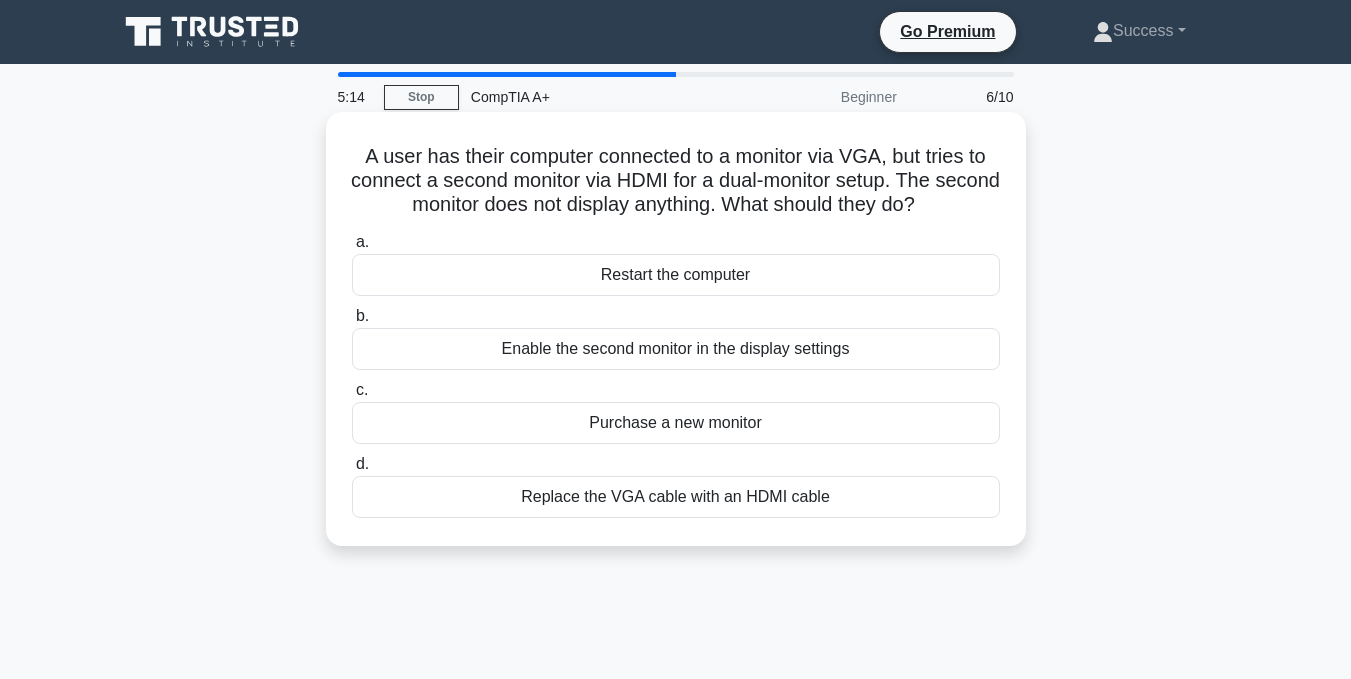 click on "Enable the second monitor in the display settings" at bounding box center [676, 349] 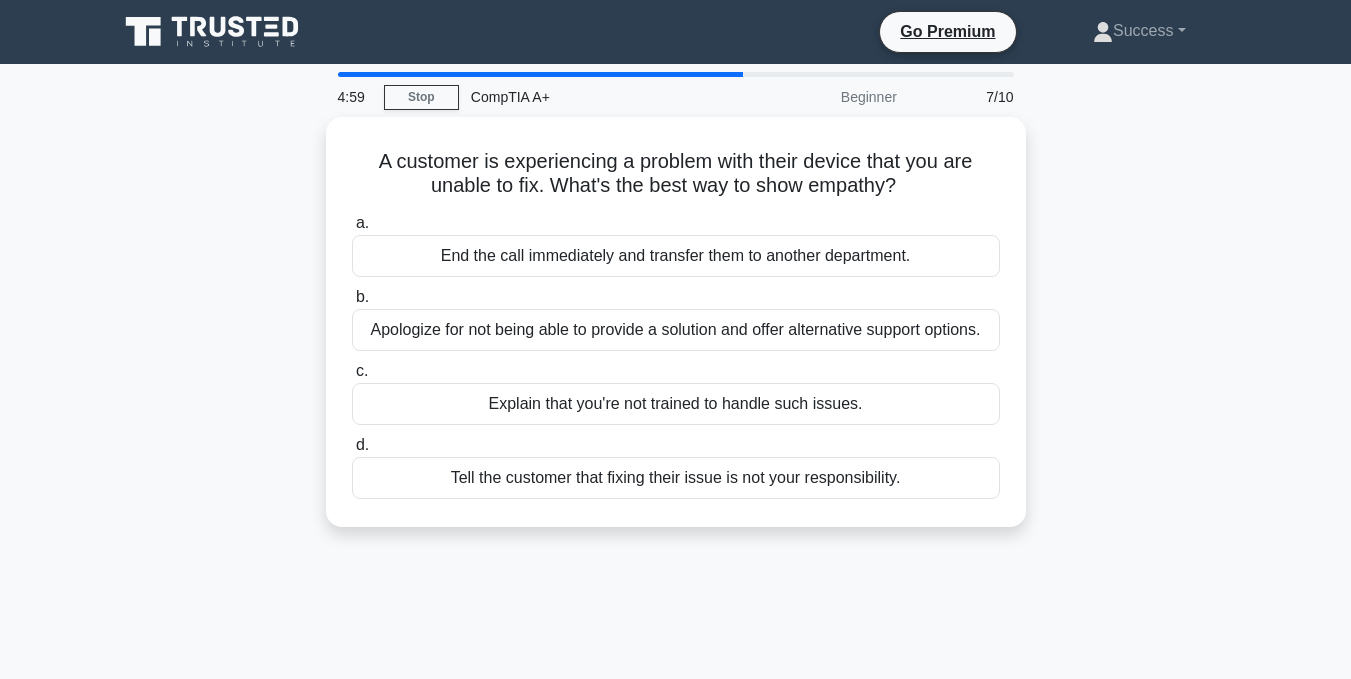 click on "[TIME]
Stop
CompTIA A+
Beginner
[NUM]/10
A customer is experiencing a problem with their device that you are unable to fix. What's the best way to show empathy?
.spinner_0XTQ{transform-origin:center;animation:spinner_y6GP .75s linear infinite}@keyframes spinner_y6GP{100%{transform:rotate(360deg)}}
a.
b. c. d." at bounding box center [675, 572] 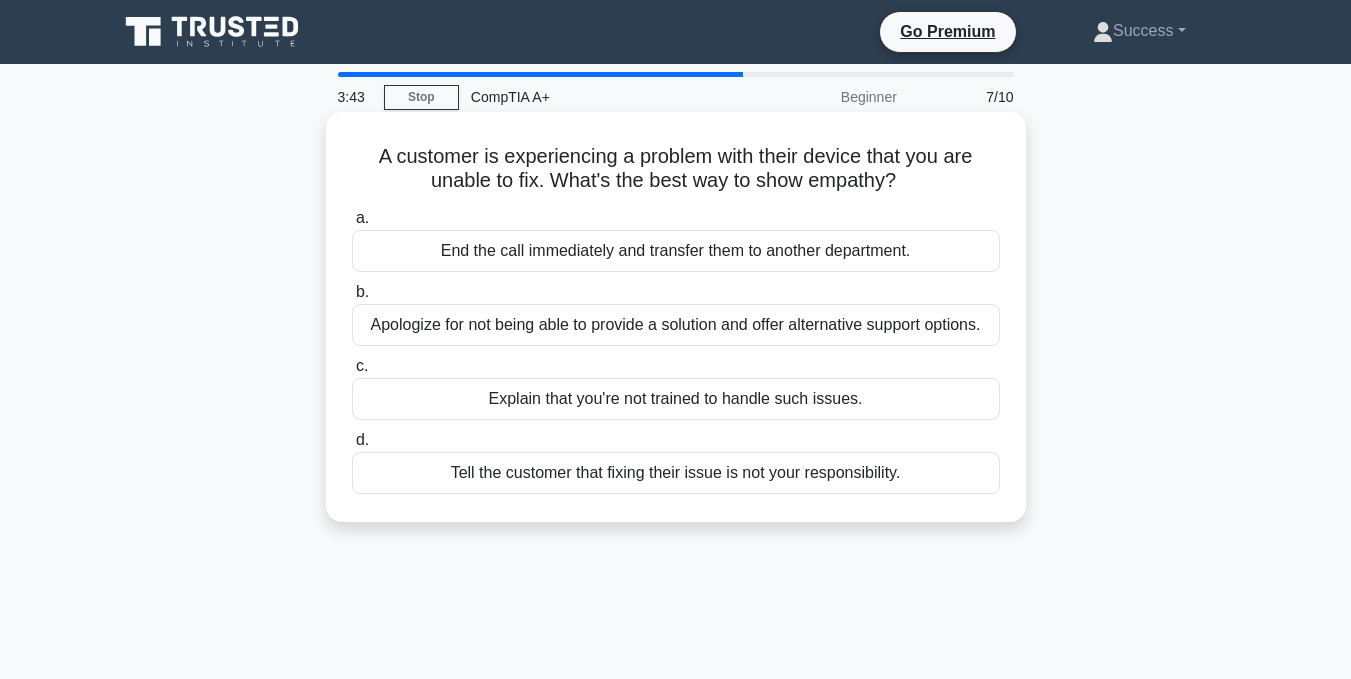 click on "Explain that you're not trained to handle such issues." at bounding box center [676, 399] 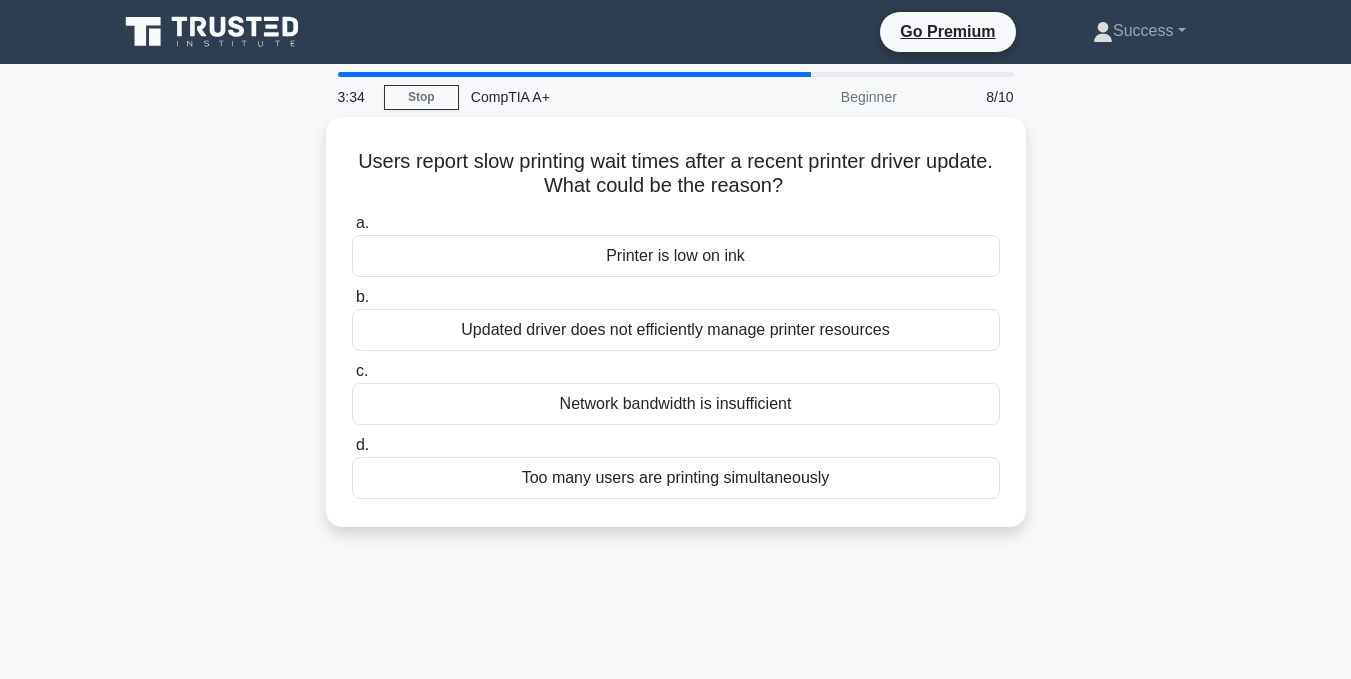 click on "Users report slow printing wait times after a recent printer driver update. What could be the reason?
.spinner_0XTQ{transform-origin:center;animation:spinner_y6GP .75s linear infinite}@keyframes spinner_y6GP{100%{transform:rotate(360deg)}}
a.
Printer is low on ink
b." at bounding box center [676, 334] 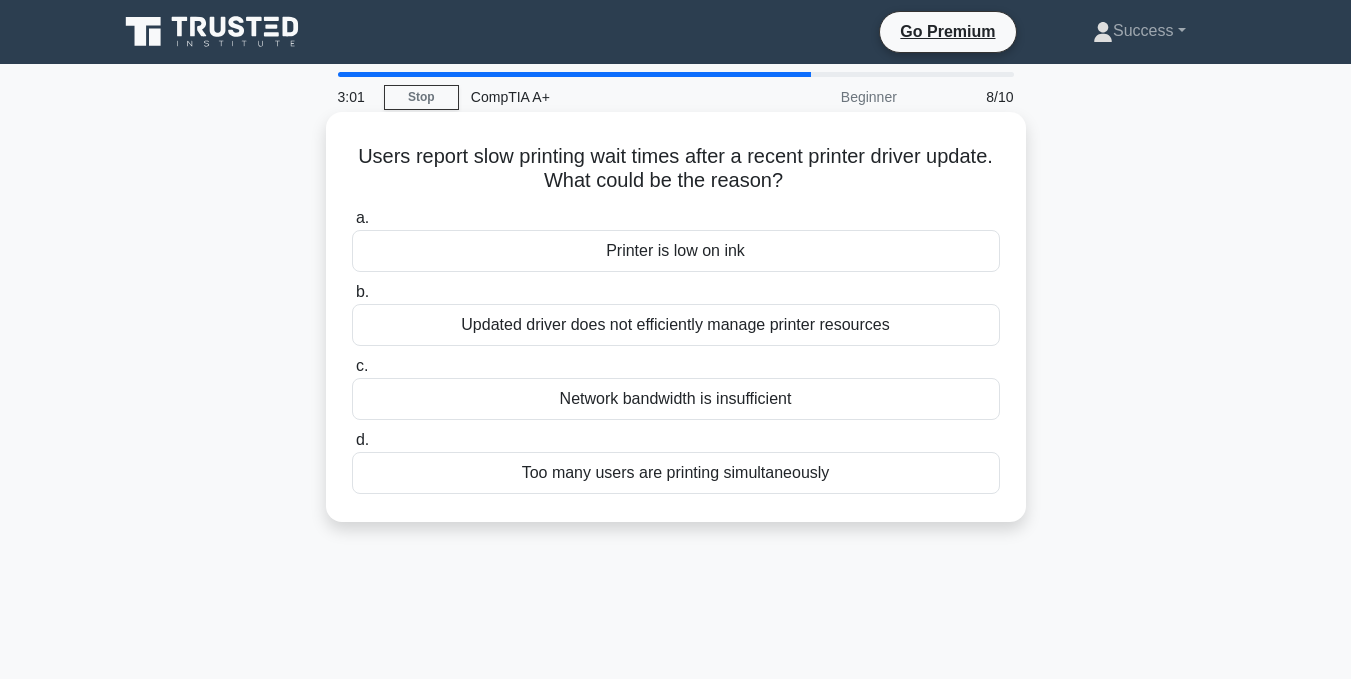 click on "Updated driver does not efficiently manage printer resources" at bounding box center (676, 325) 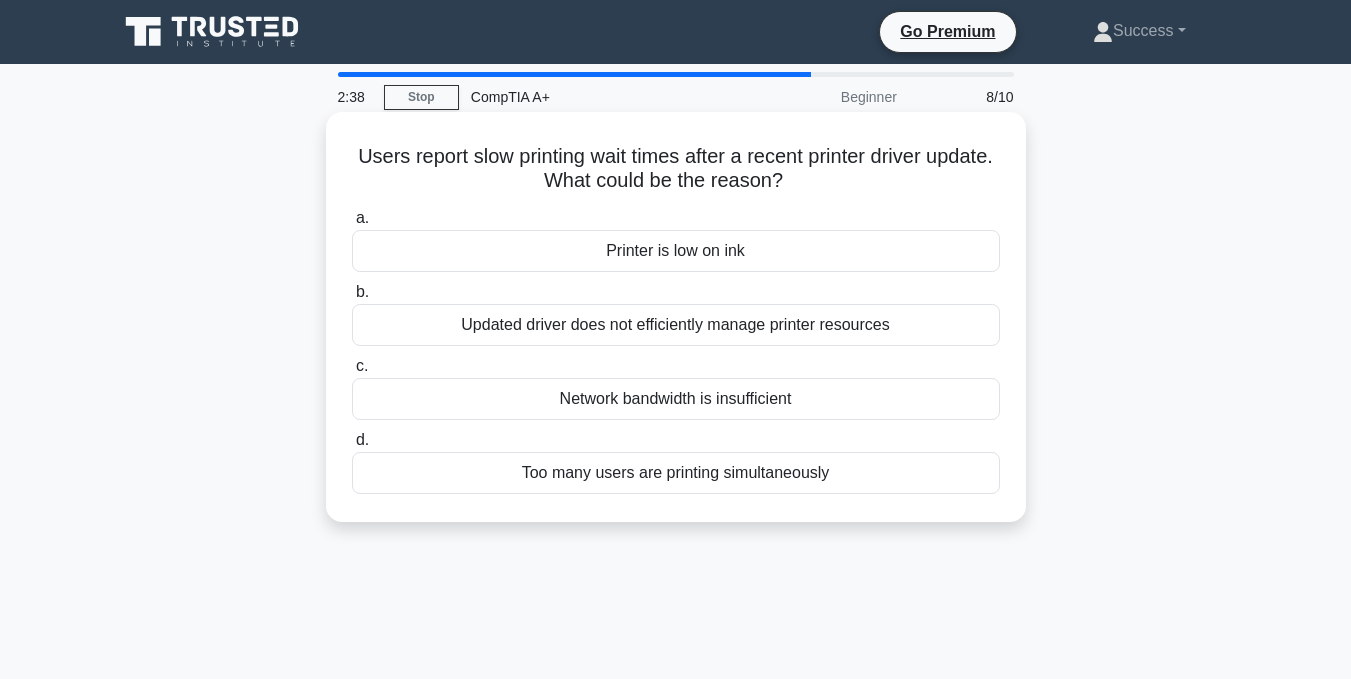 click on "Too many users are printing simultaneously" at bounding box center [676, 473] 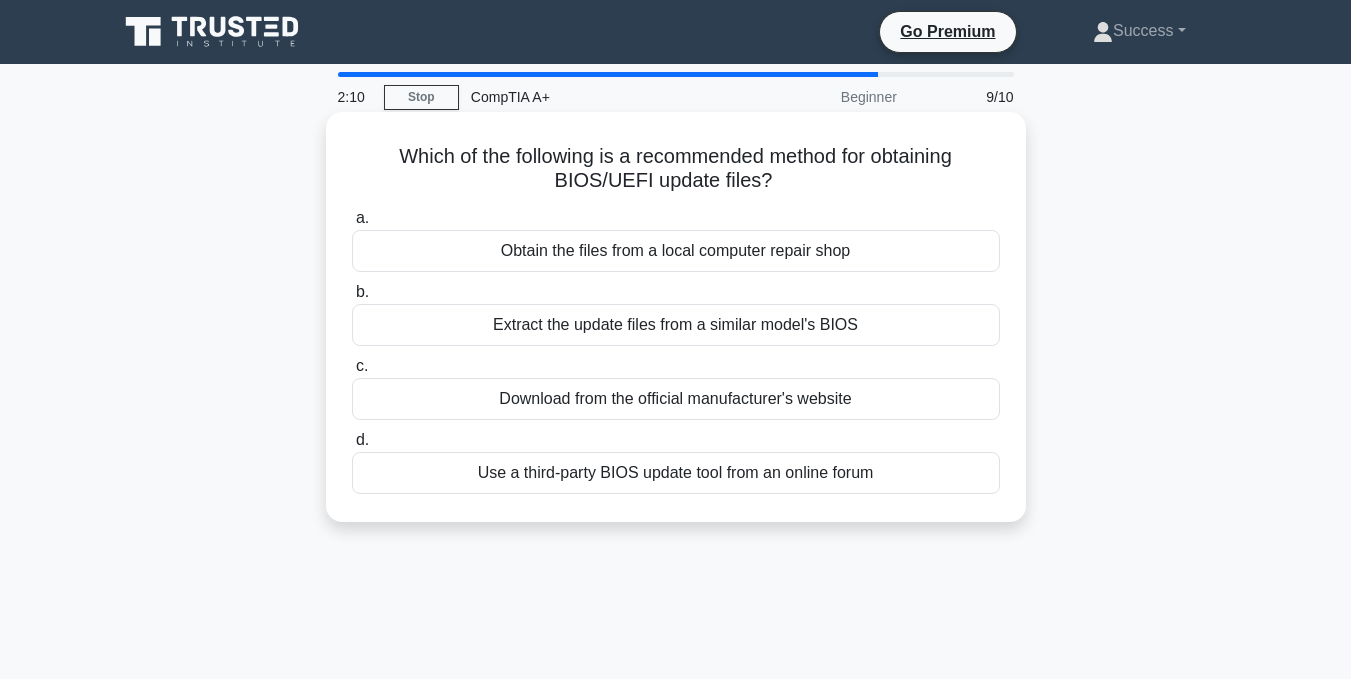 click on "Download from the official manufacturer's website" at bounding box center (676, 399) 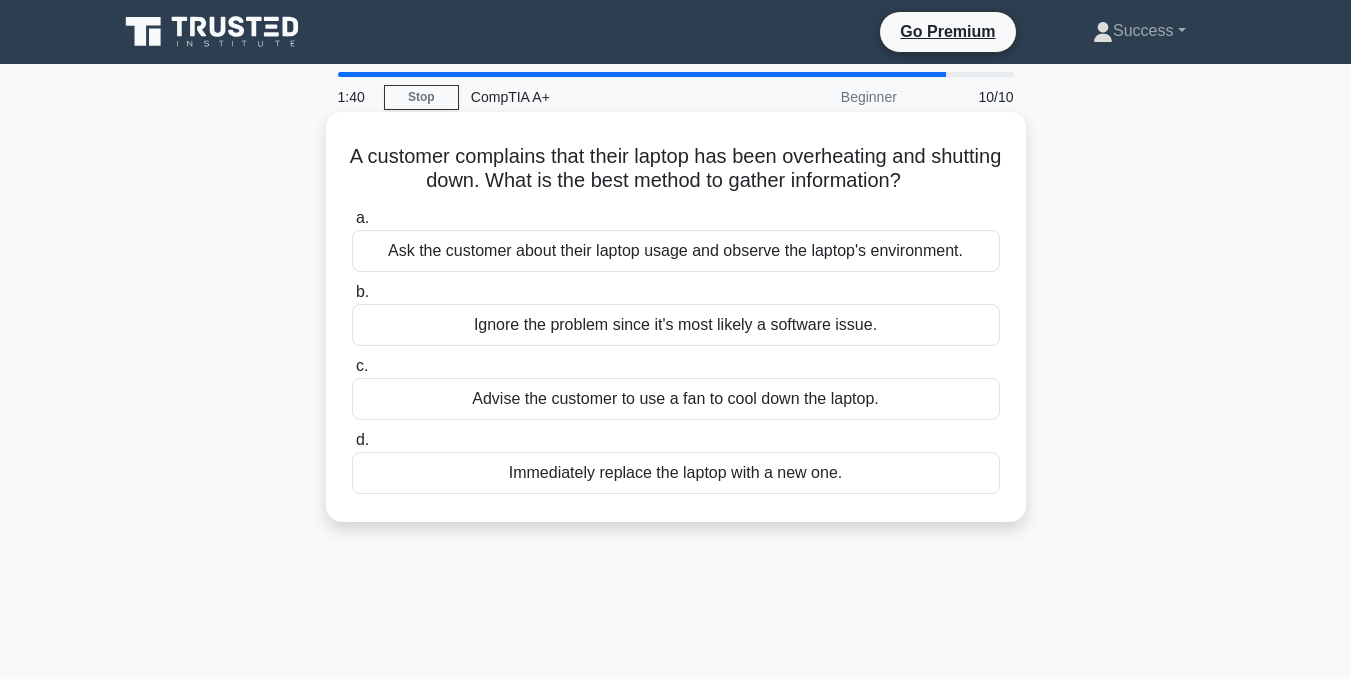 click on "Ask the customer about their laptop usage and observe the laptop's environment." at bounding box center (676, 251) 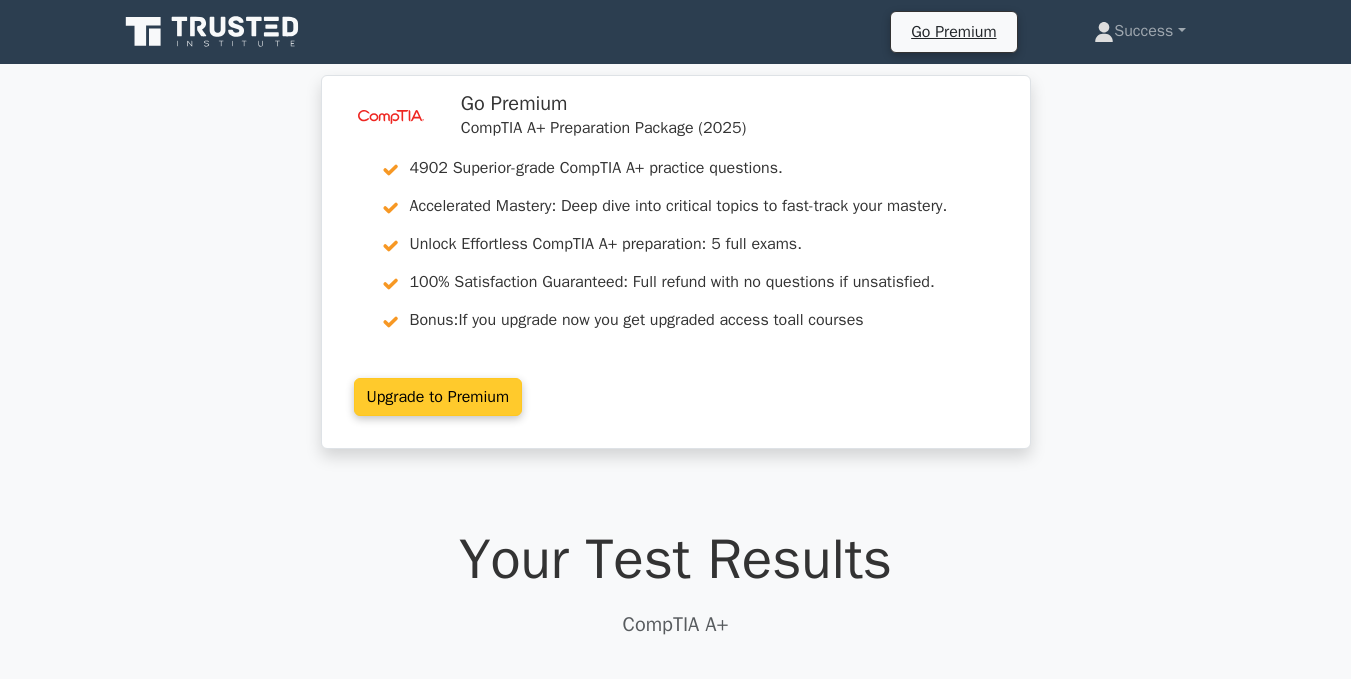 scroll, scrollTop: 0, scrollLeft: 0, axis: both 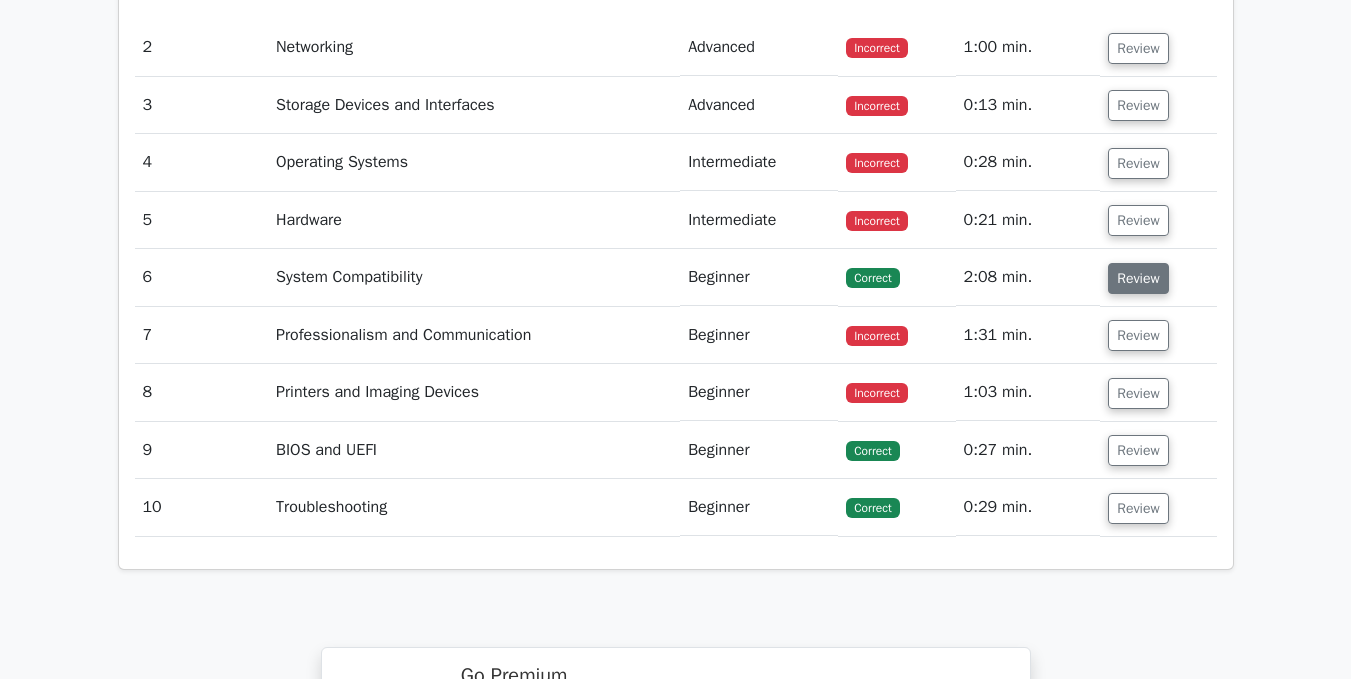 click on "Review" at bounding box center [1138, 278] 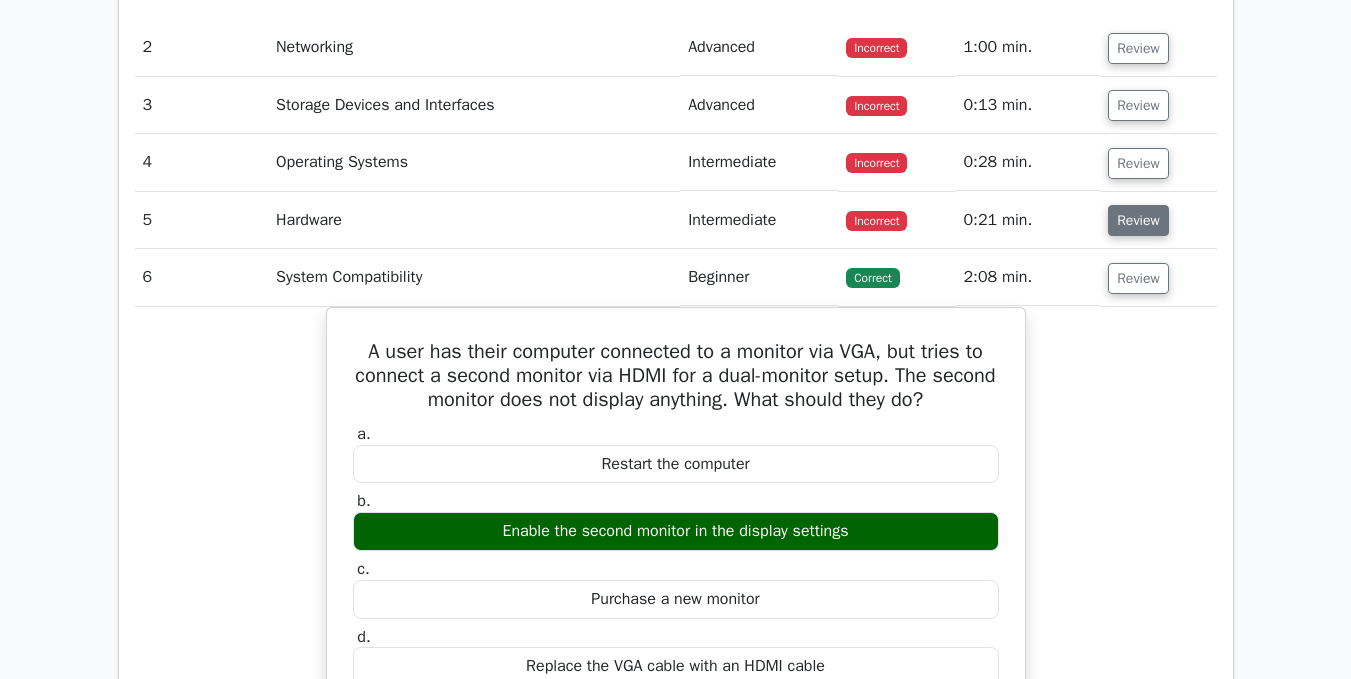 click on "Review" at bounding box center (1138, 220) 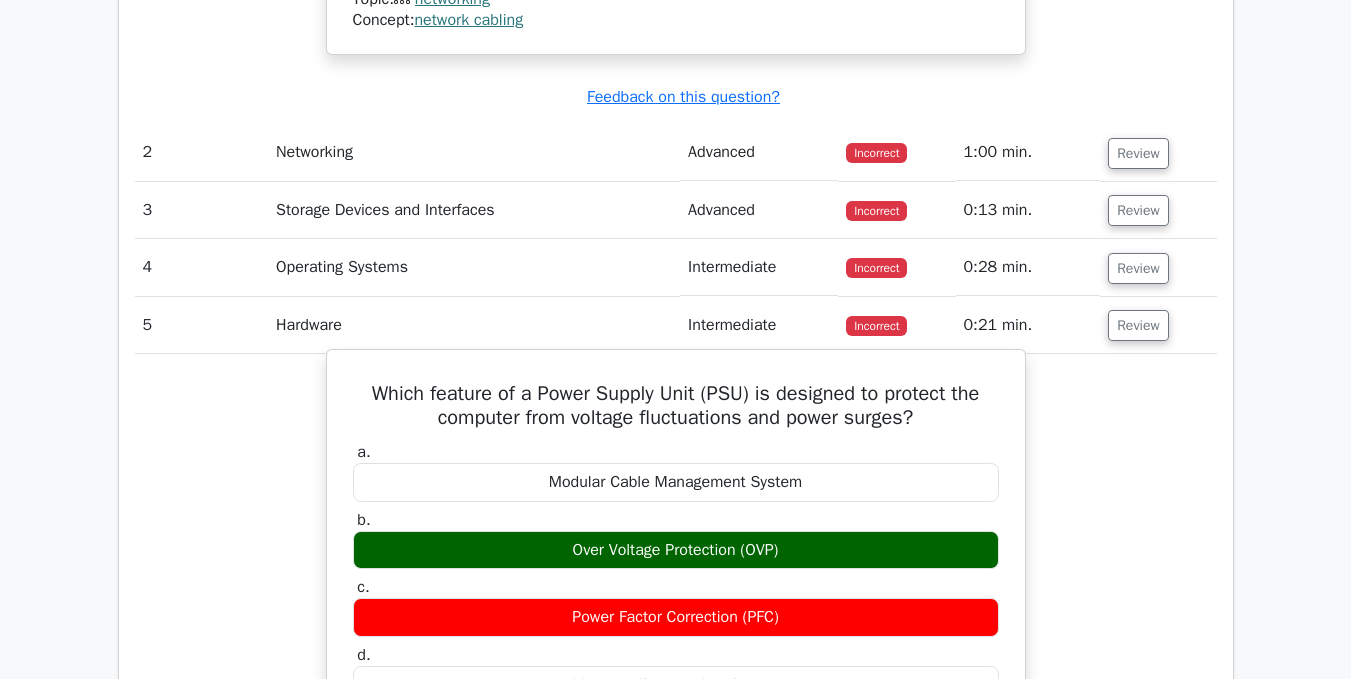 scroll, scrollTop: 2500, scrollLeft: 0, axis: vertical 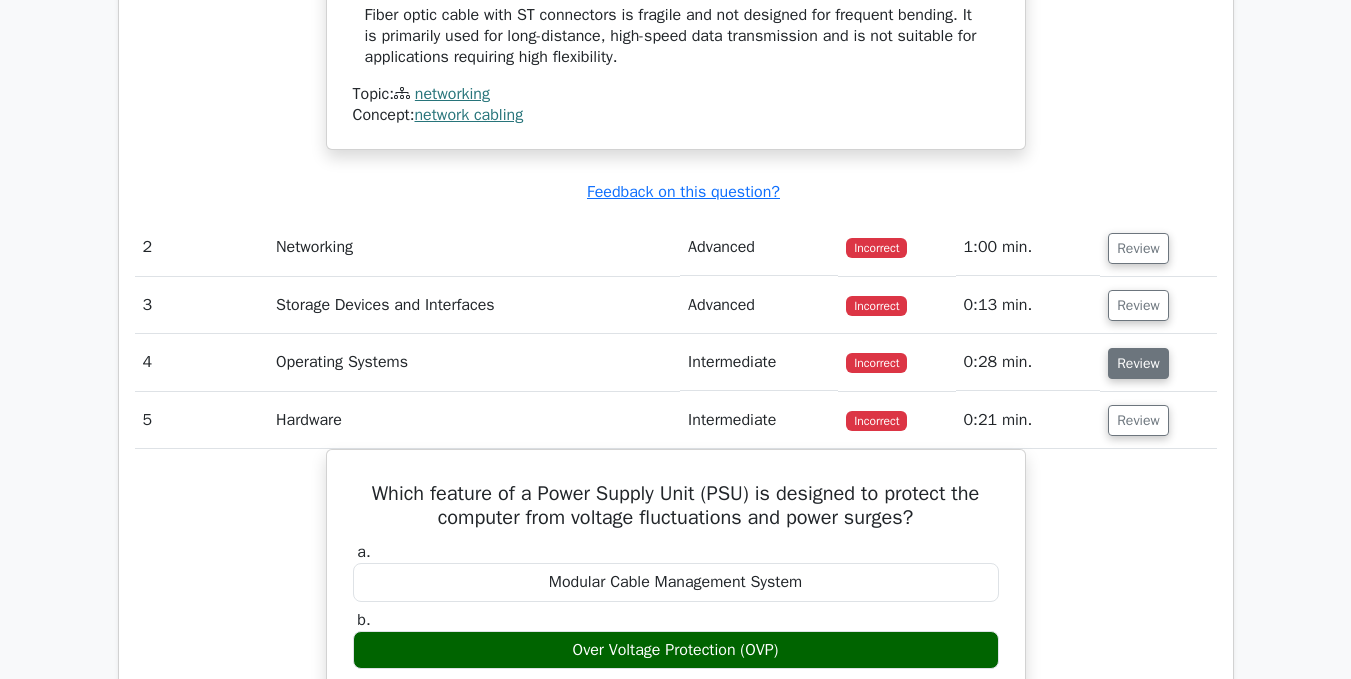 click on "Review" at bounding box center (1138, 363) 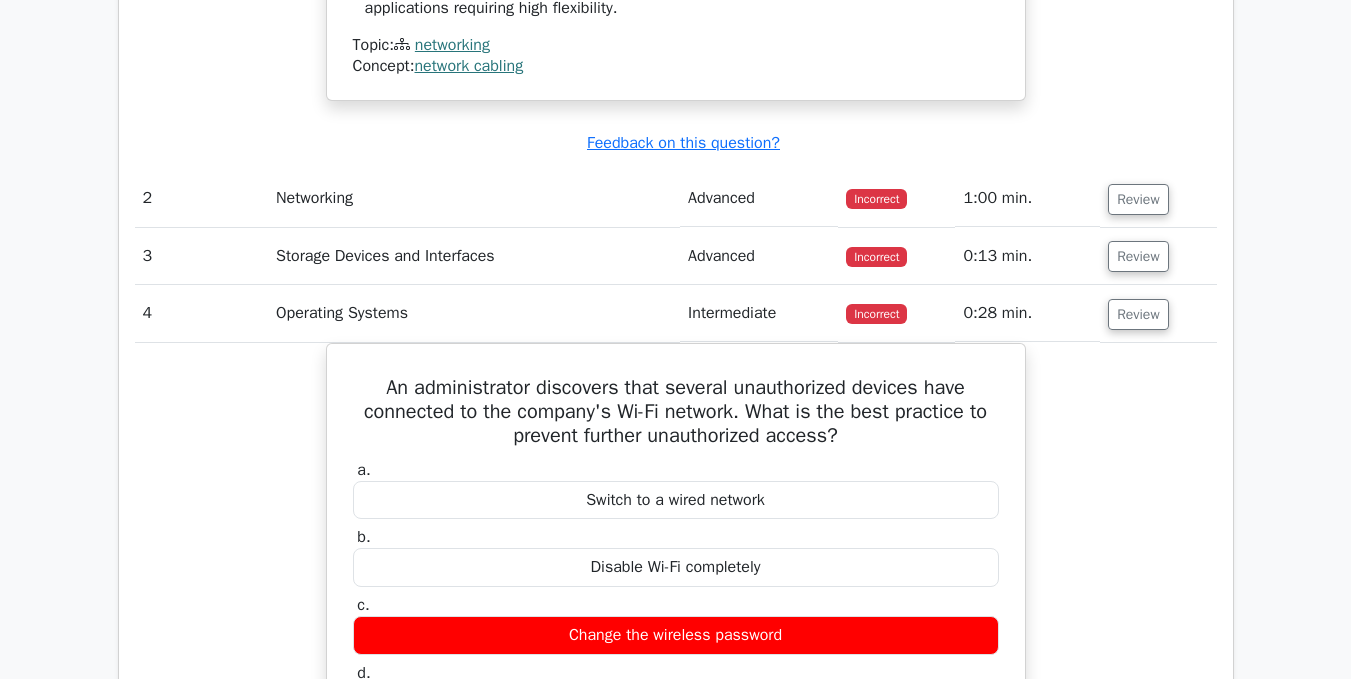 scroll, scrollTop: 2500, scrollLeft: 0, axis: vertical 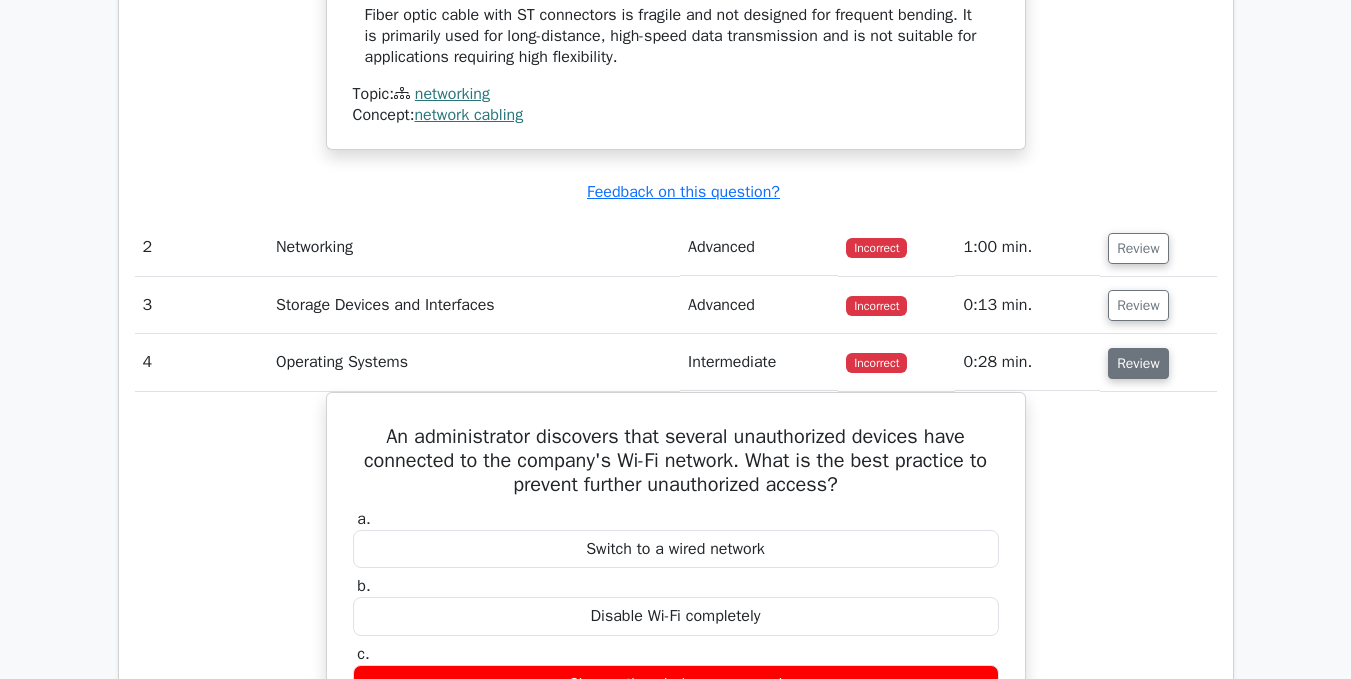 click on "Review" at bounding box center (1138, 363) 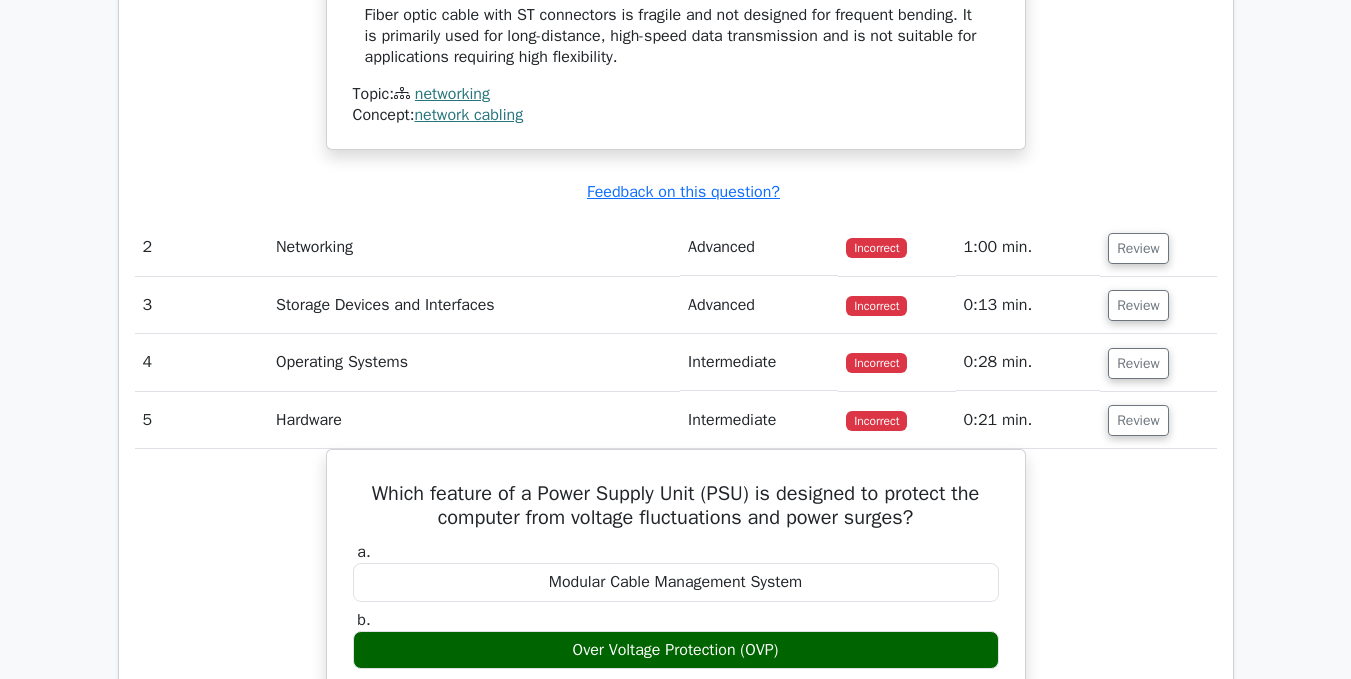type 